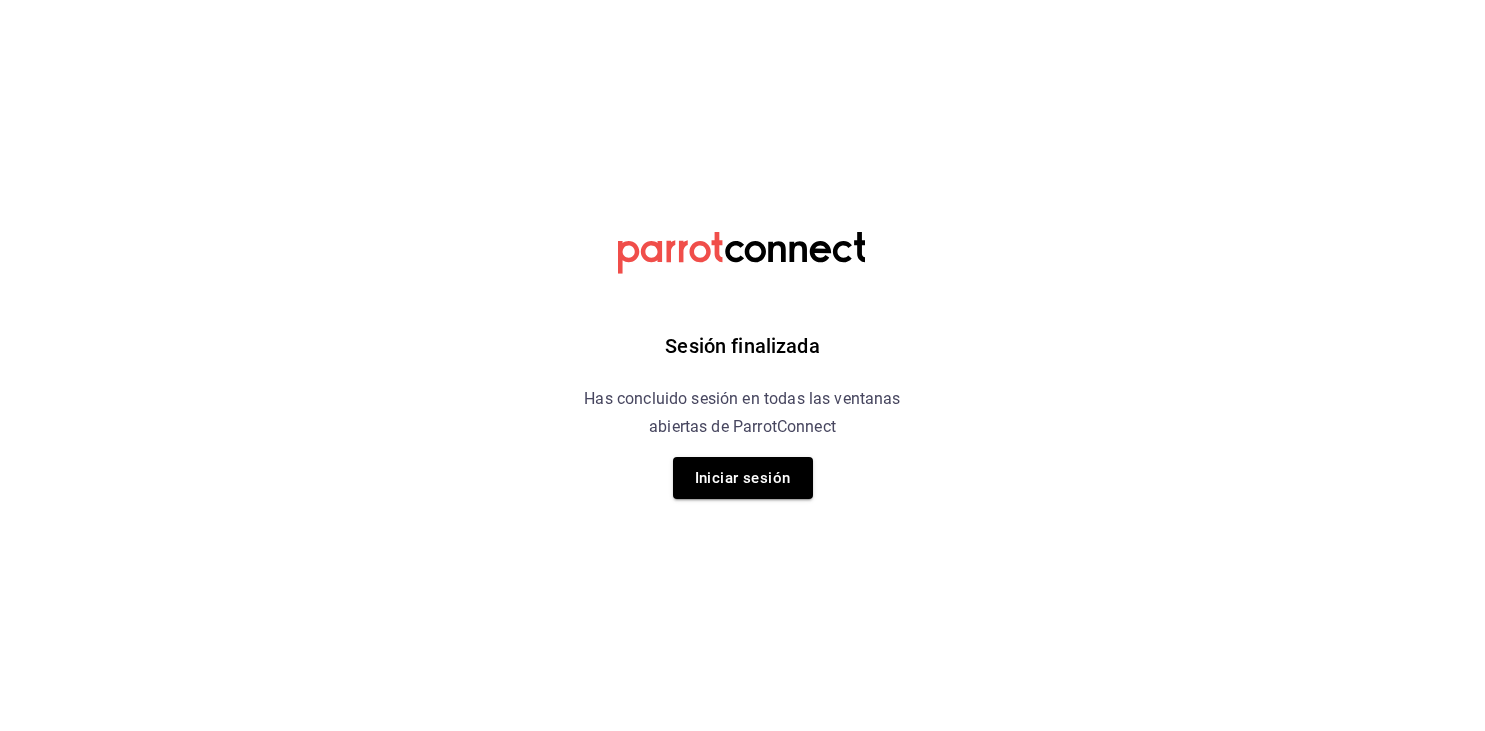 scroll, scrollTop: 0, scrollLeft: 0, axis: both 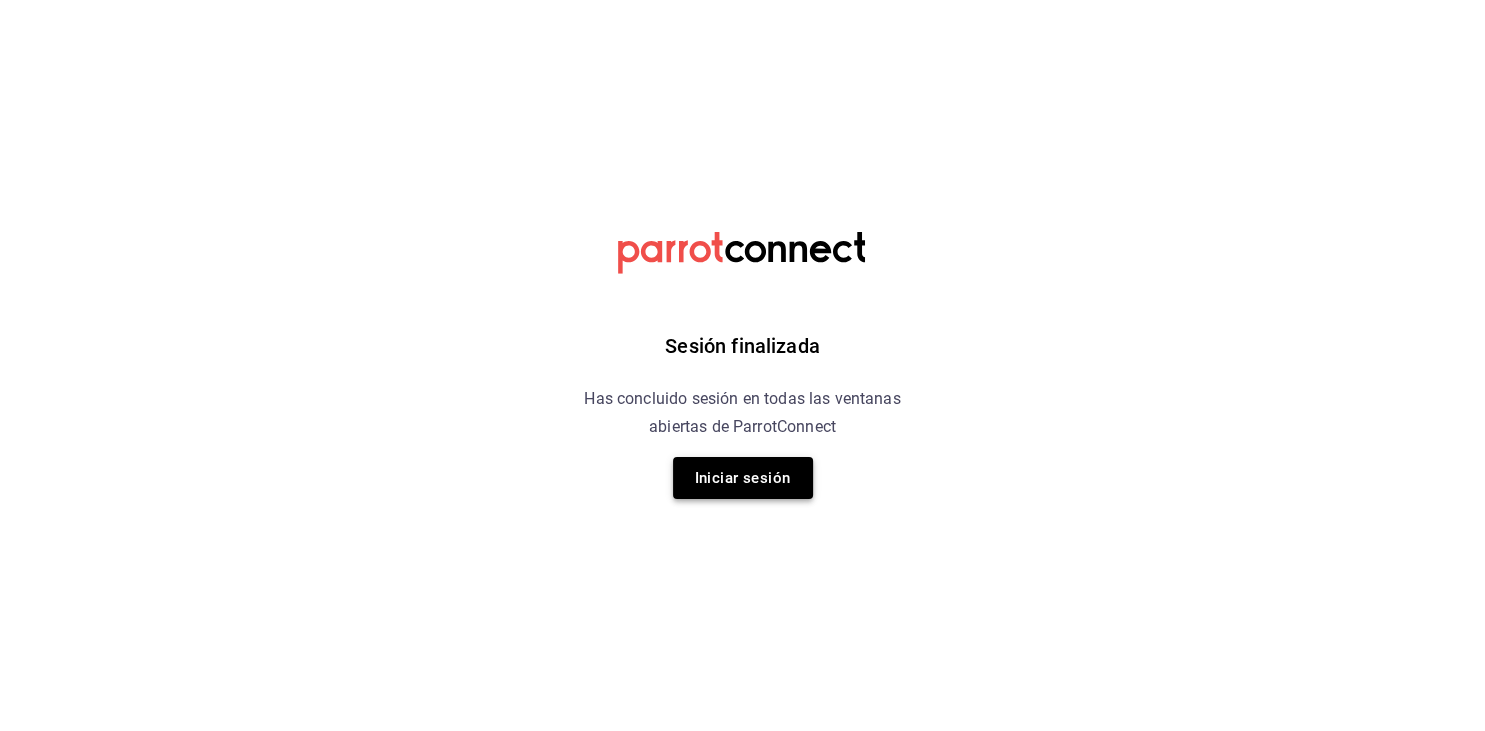 click on "Iniciar sesión" at bounding box center (743, 478) 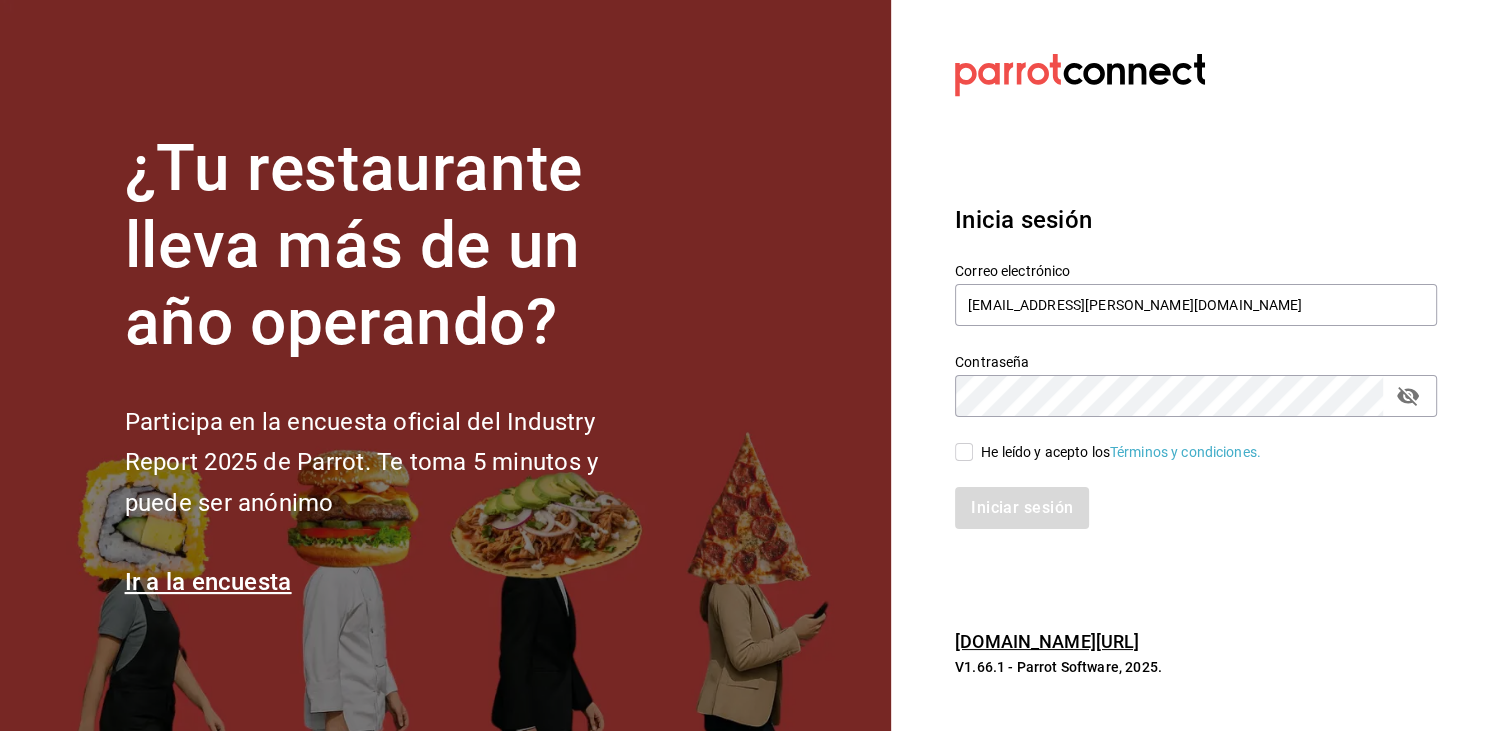 click on "He leído y acepto los  Términos y condiciones." at bounding box center [964, 452] 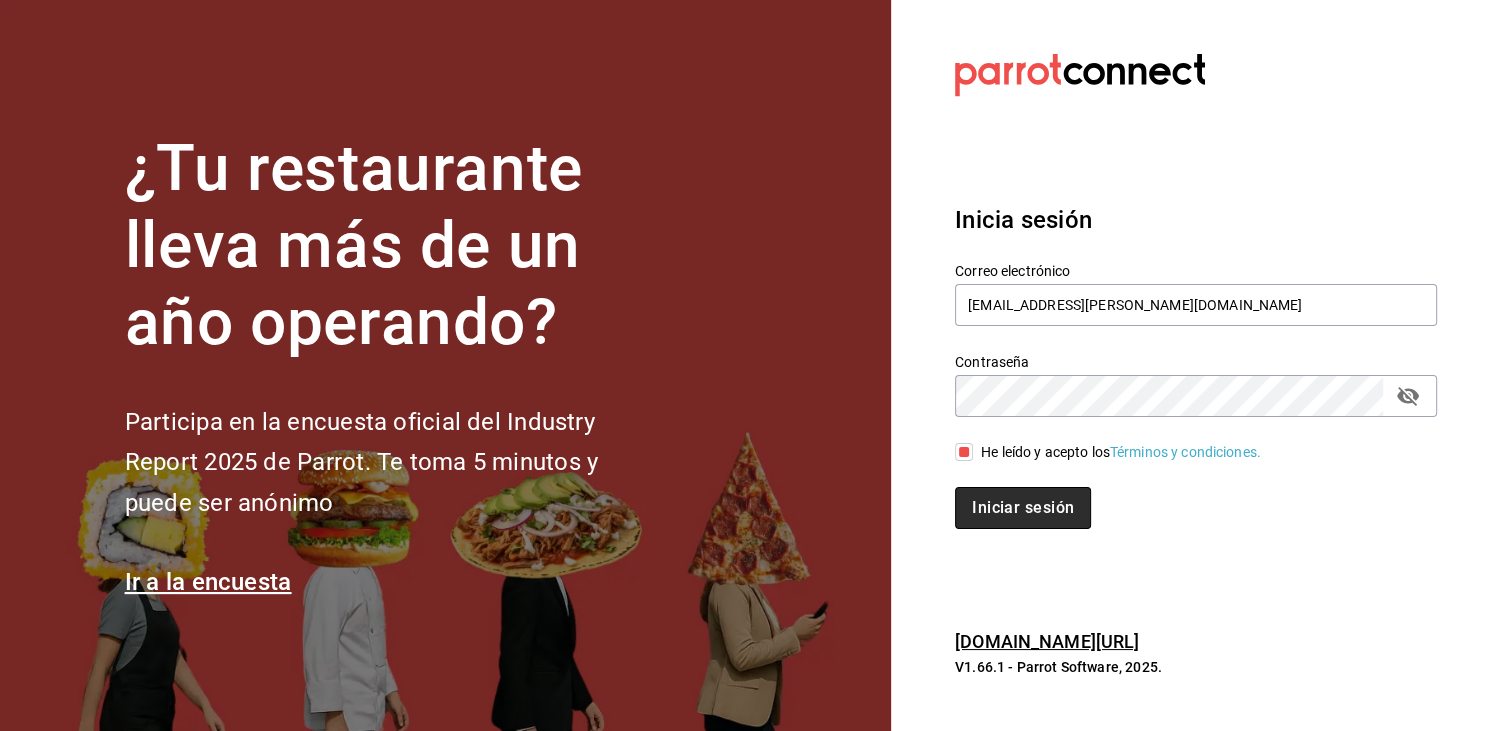 click on "Iniciar sesión" at bounding box center [1023, 508] 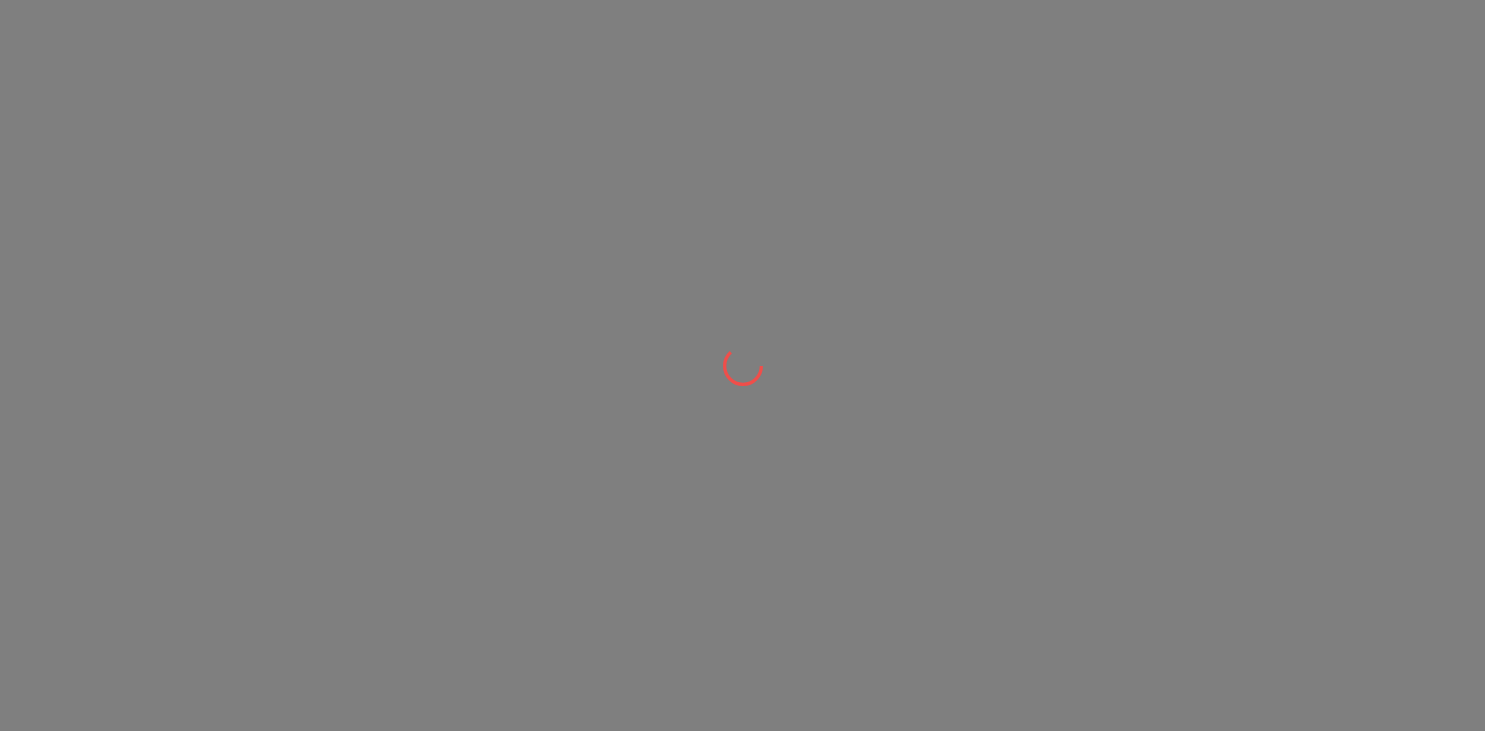 scroll, scrollTop: 0, scrollLeft: 0, axis: both 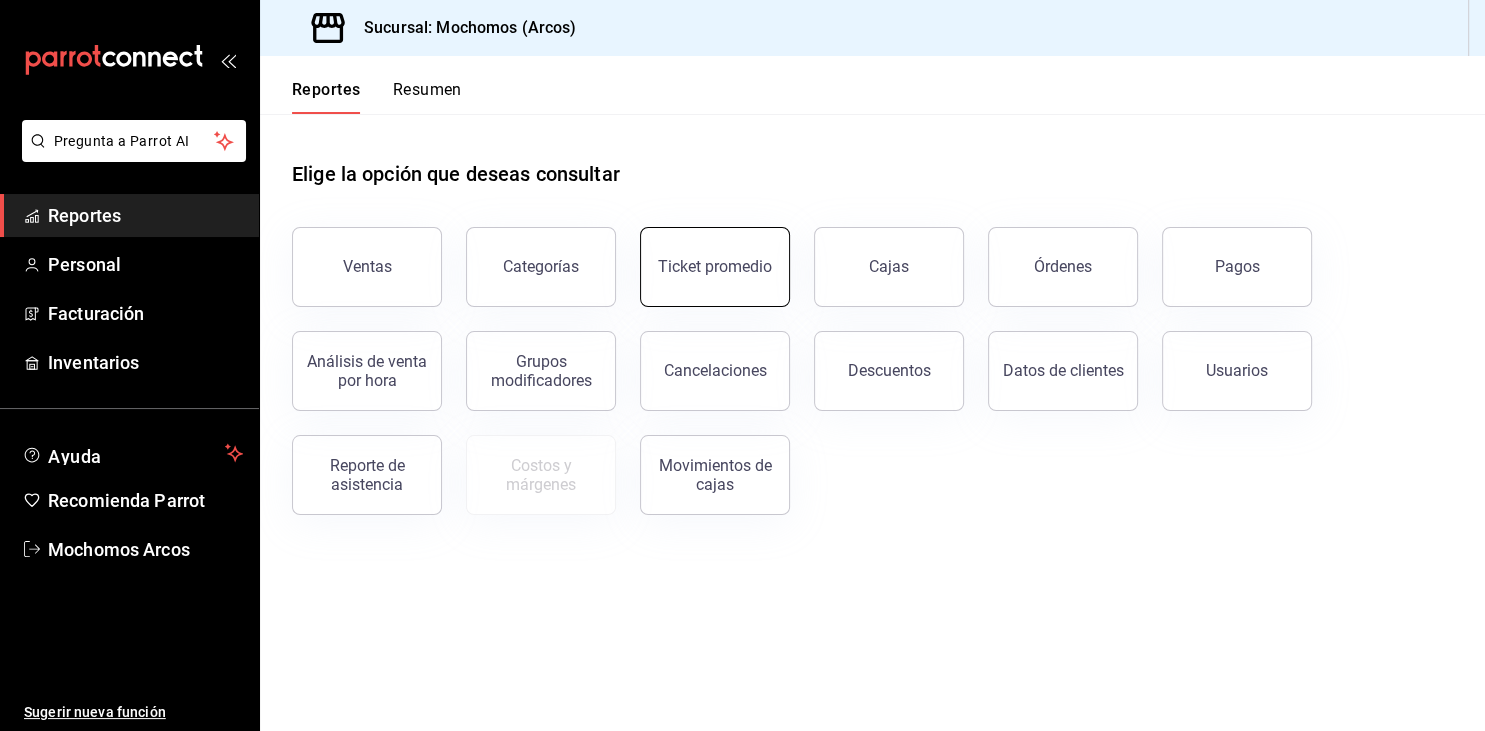 click on "Ticket promedio" at bounding box center (715, 267) 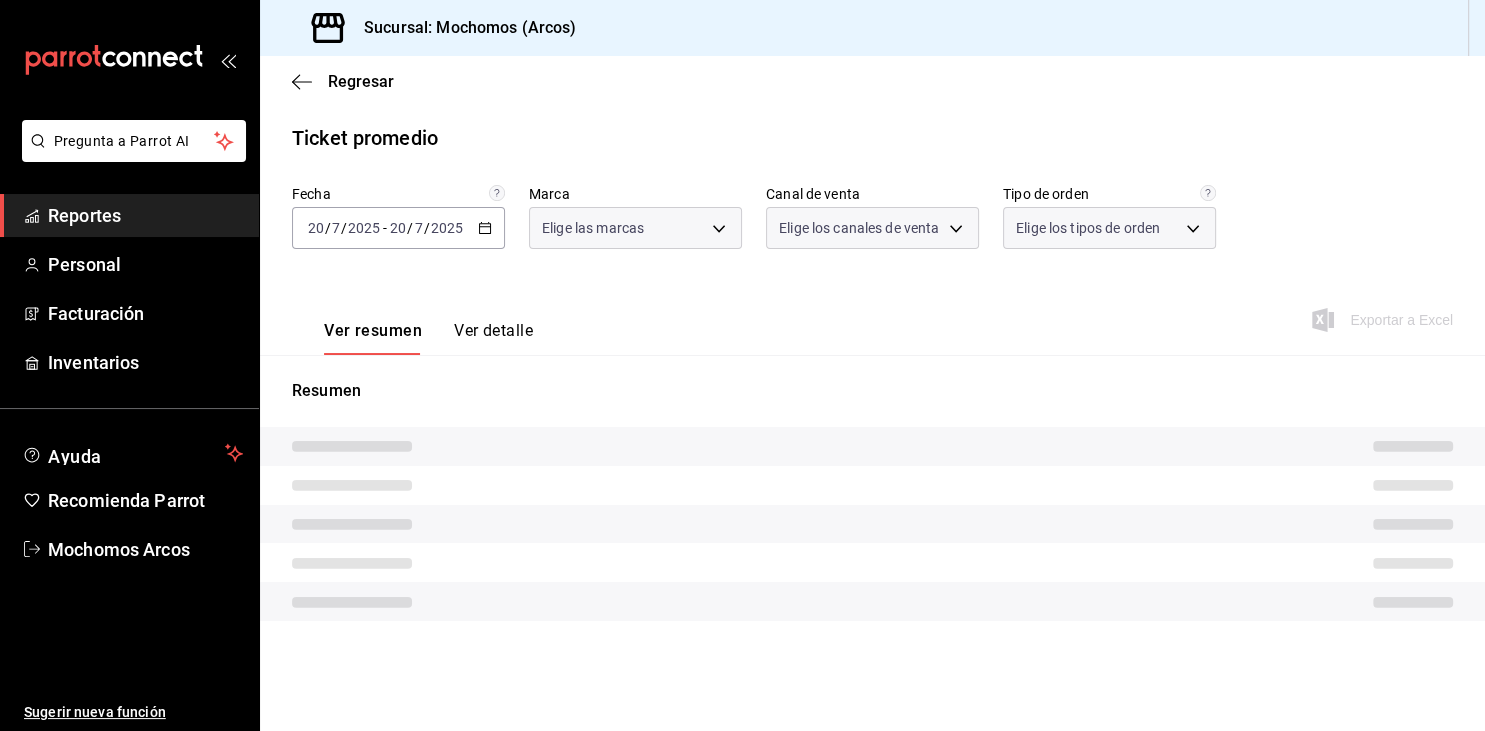 type on "dd36a3dd-8c35-4563-bc3a-0ae6137ce787" 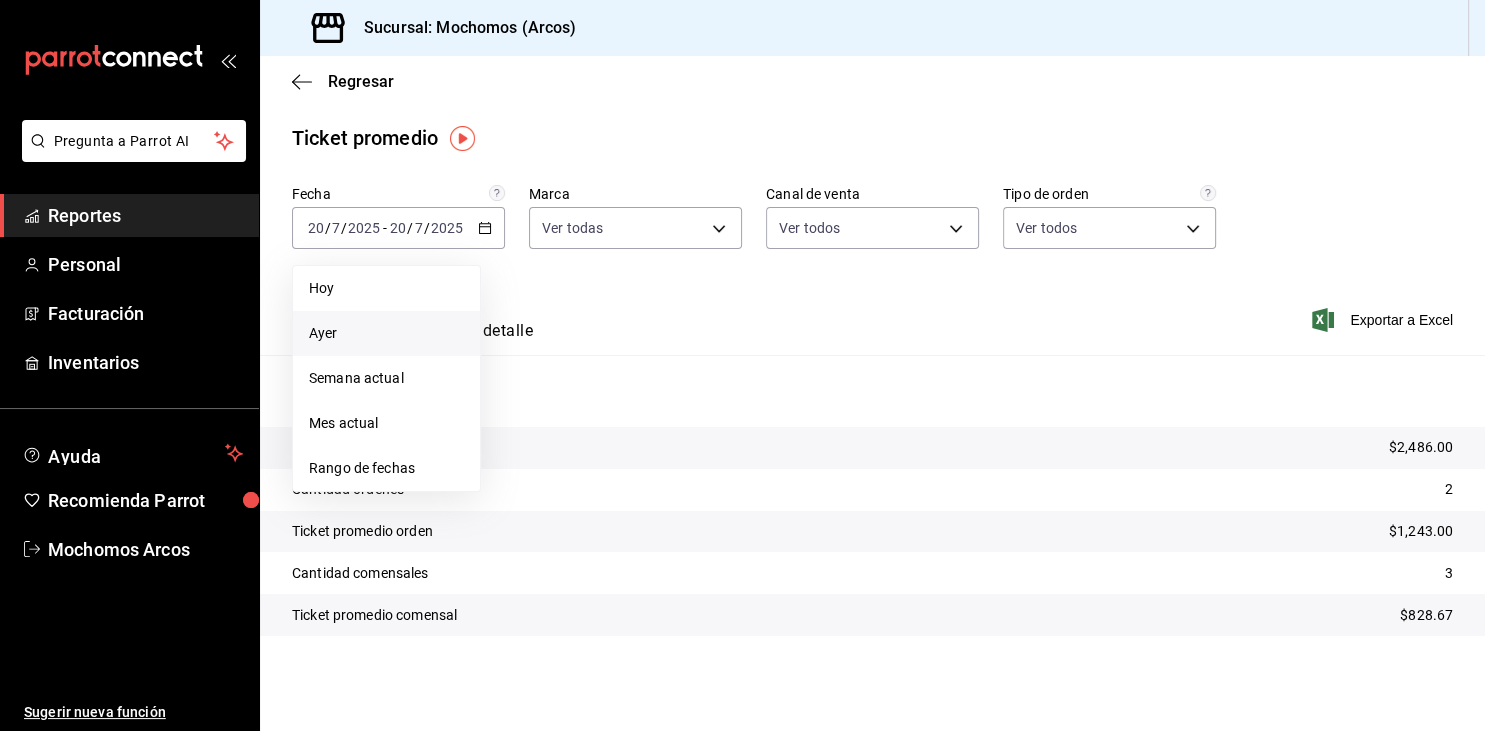 click on "Ayer" at bounding box center [386, 333] 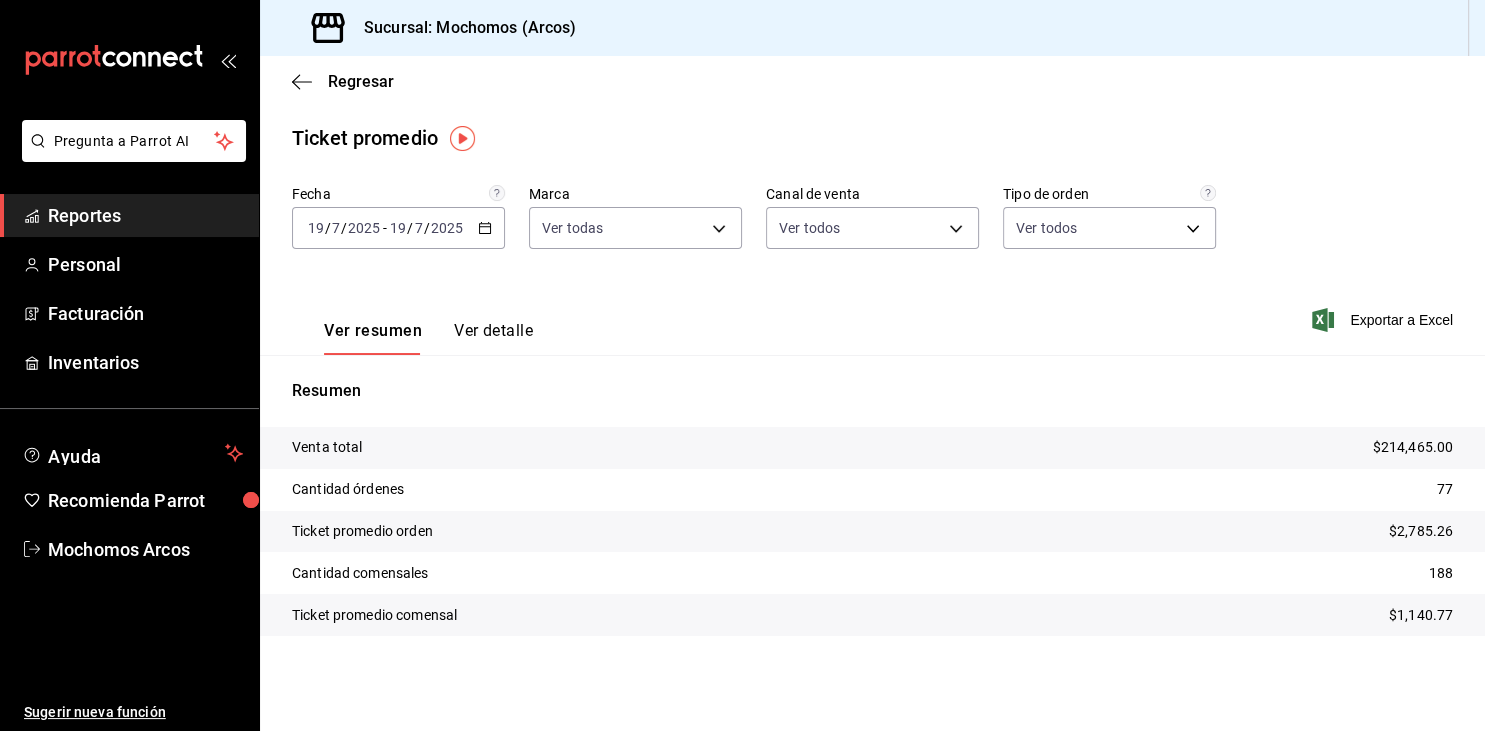 click on "Reportes" at bounding box center [145, 215] 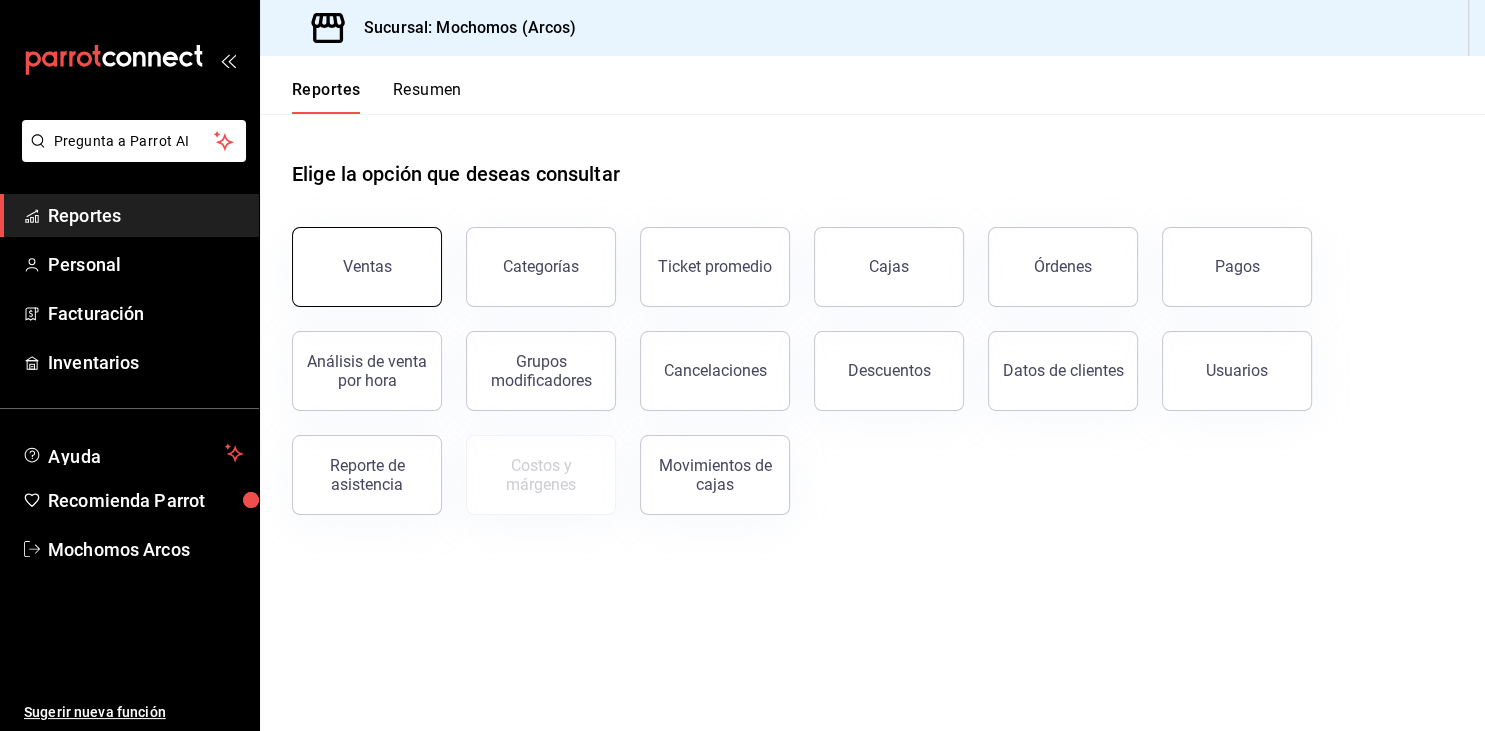 click on "Ventas" at bounding box center (367, 267) 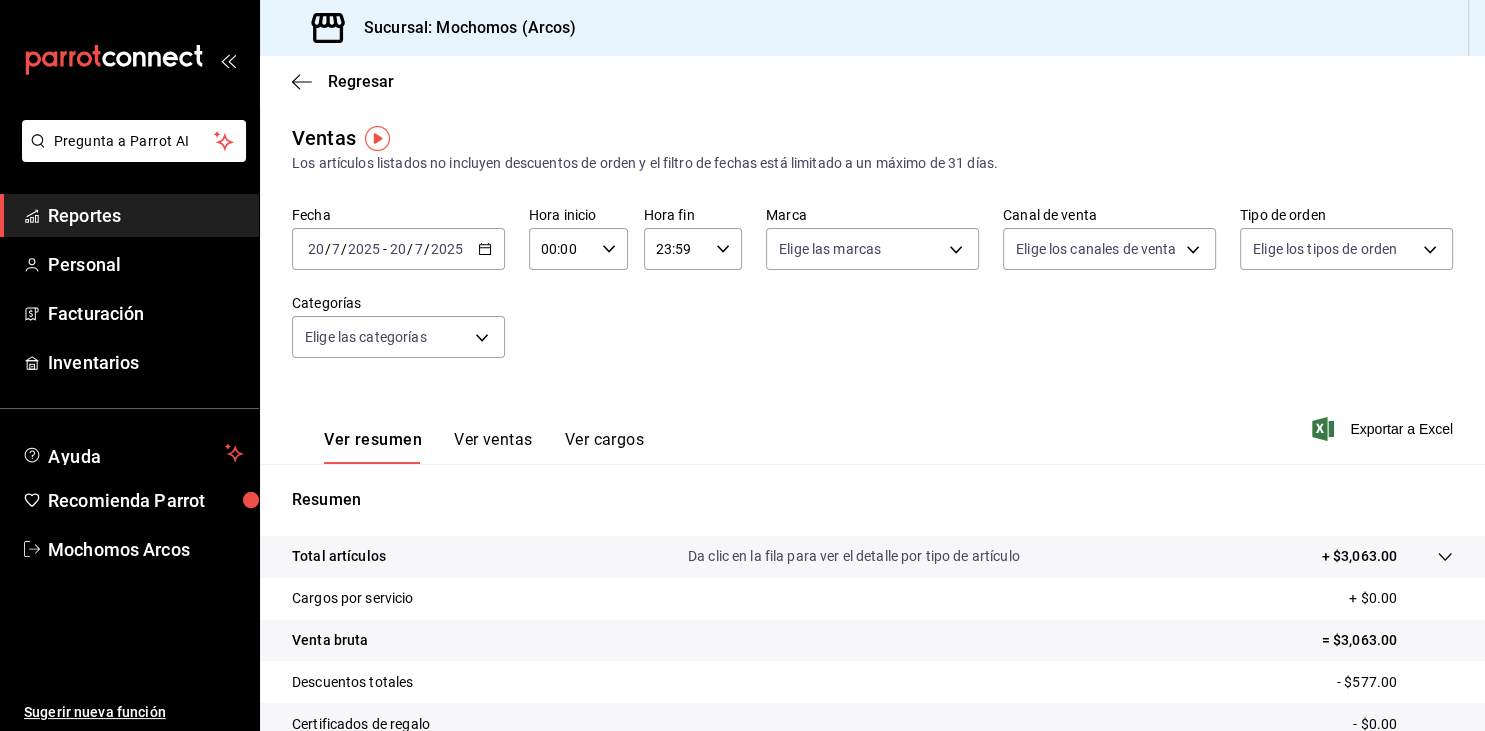 click on "00:00" at bounding box center [561, 249] 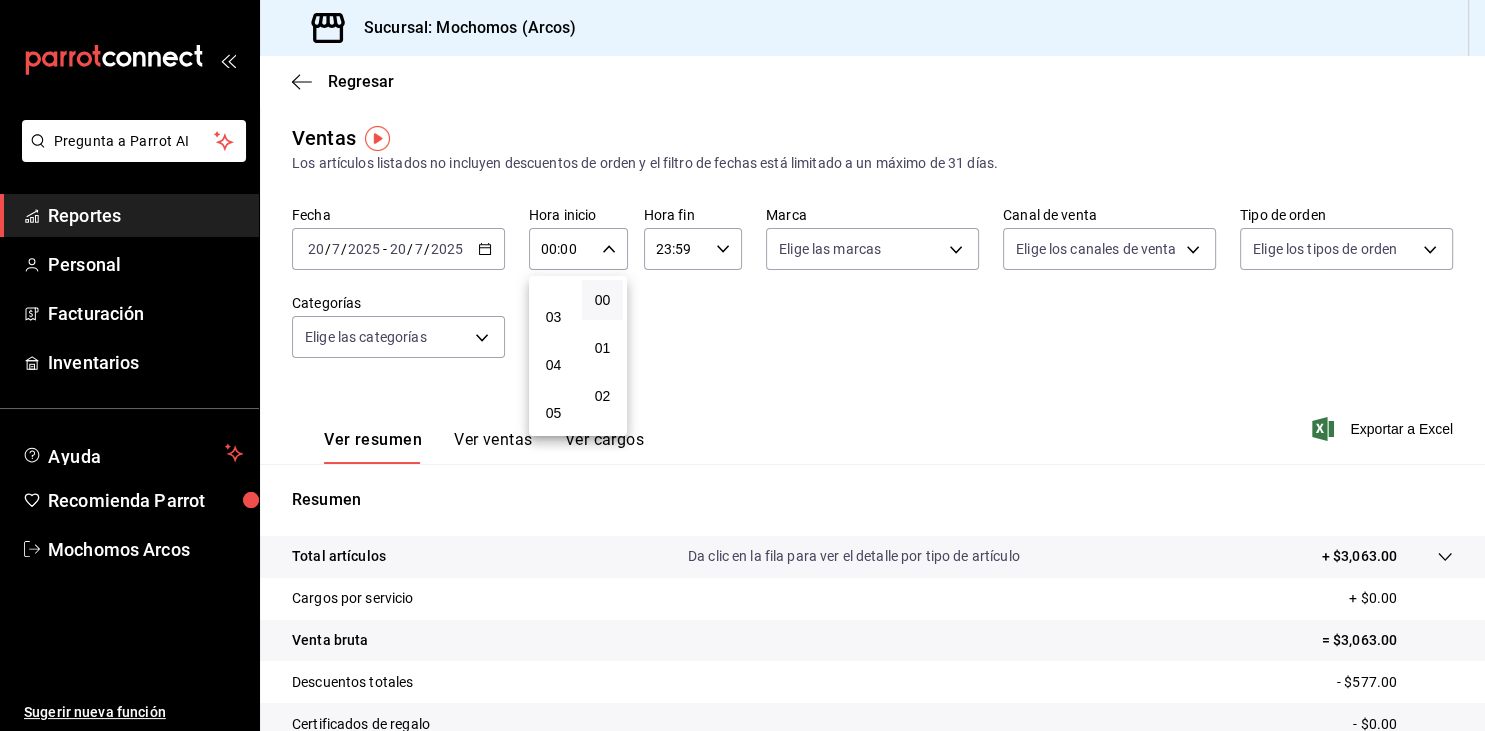scroll, scrollTop: 128, scrollLeft: 0, axis: vertical 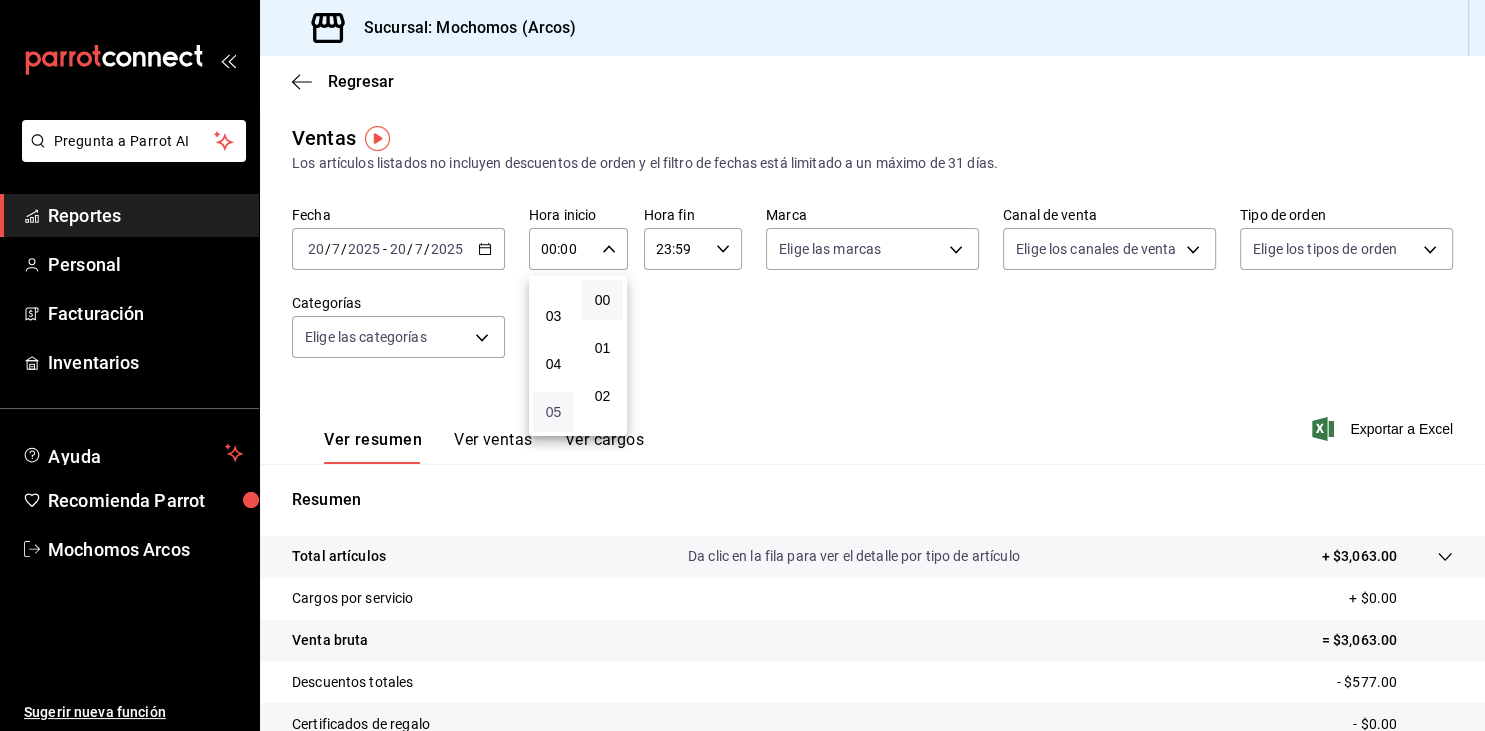 click on "05" at bounding box center [553, 412] 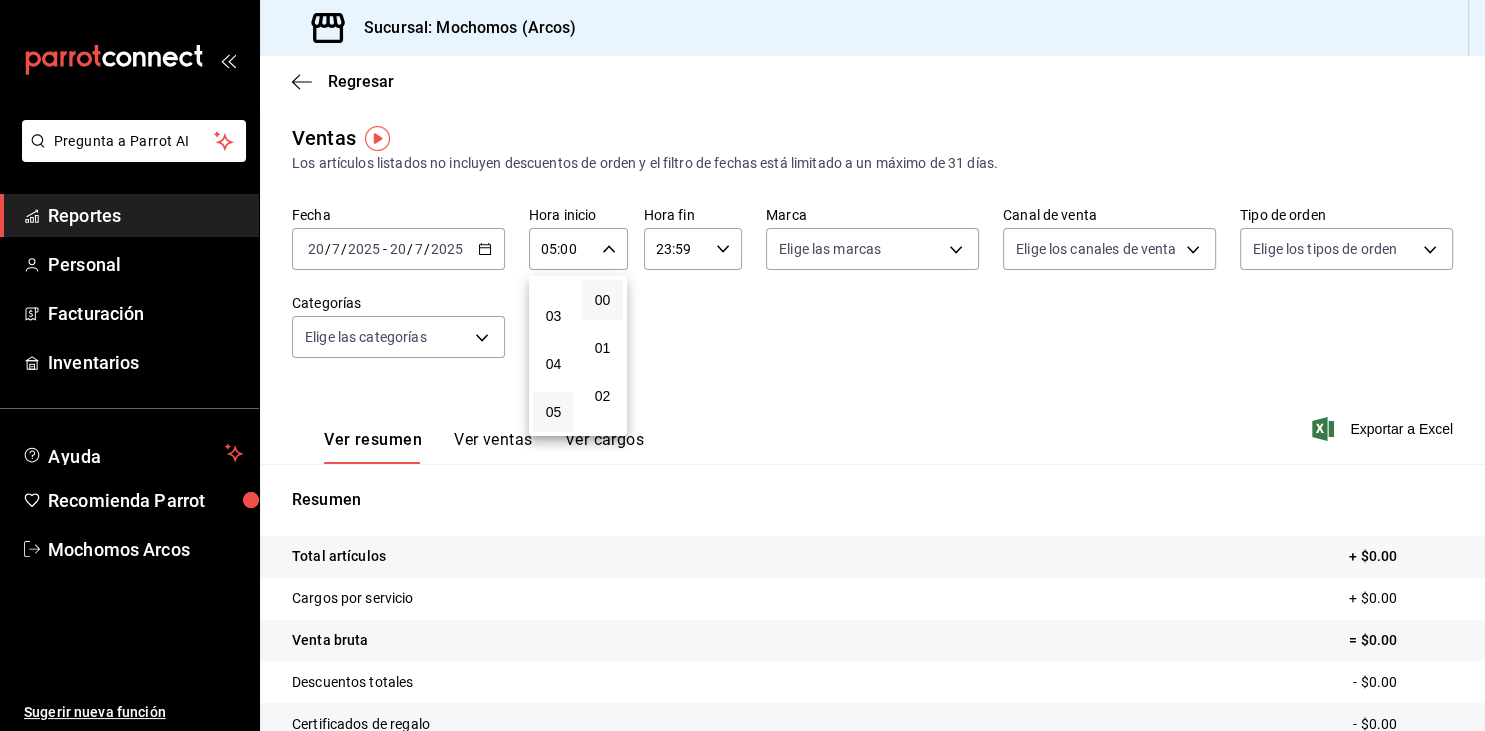 click at bounding box center [742, 365] 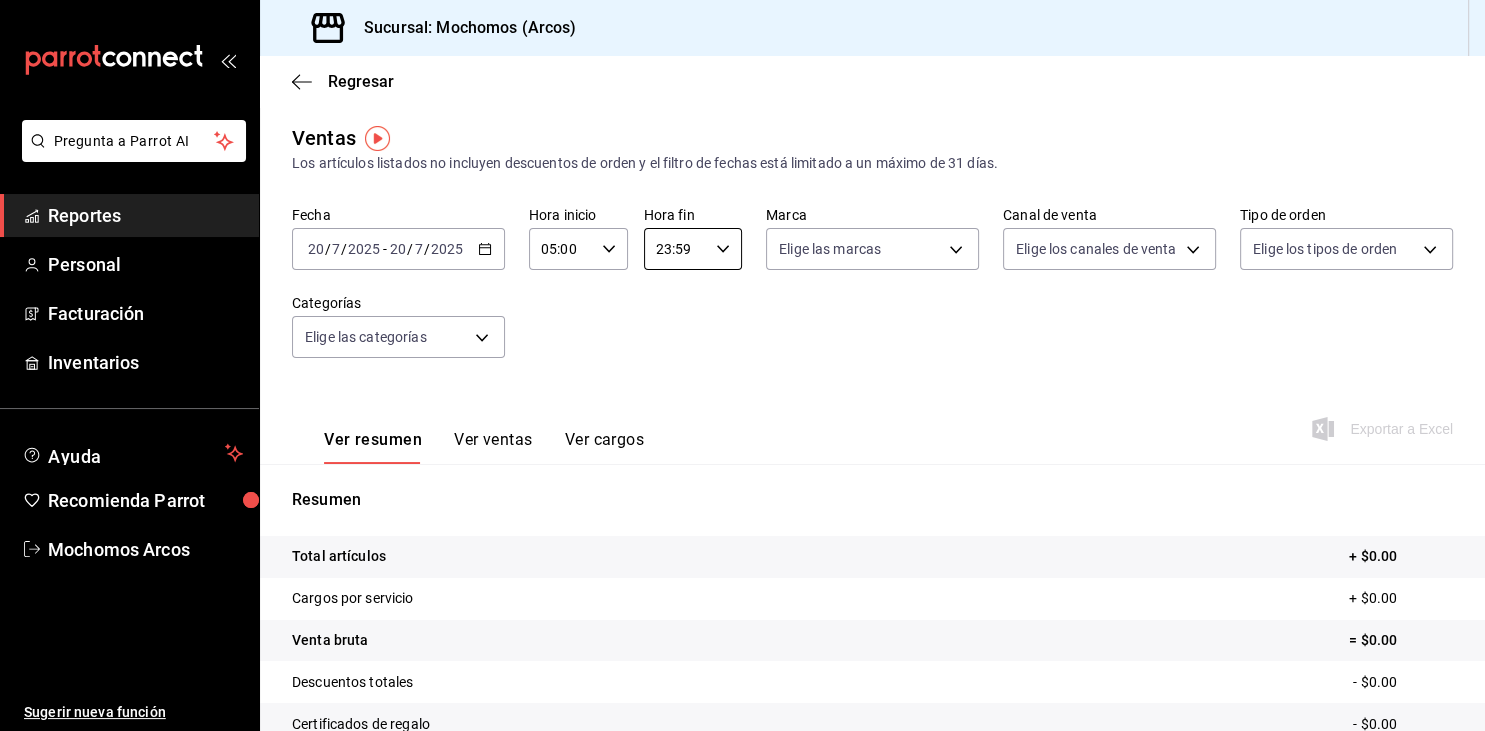 click on "23:59" at bounding box center (676, 249) 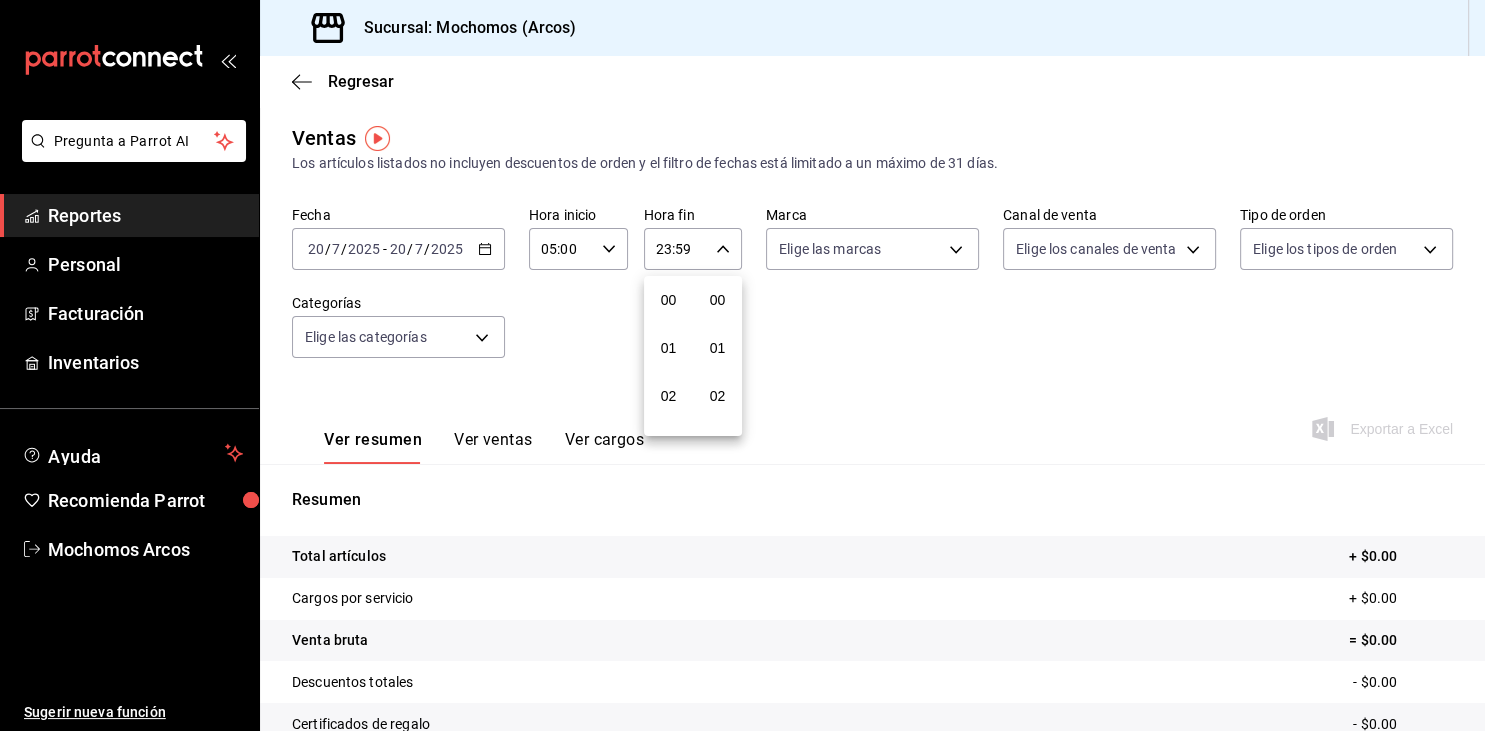 scroll, scrollTop: 1030, scrollLeft: 0, axis: vertical 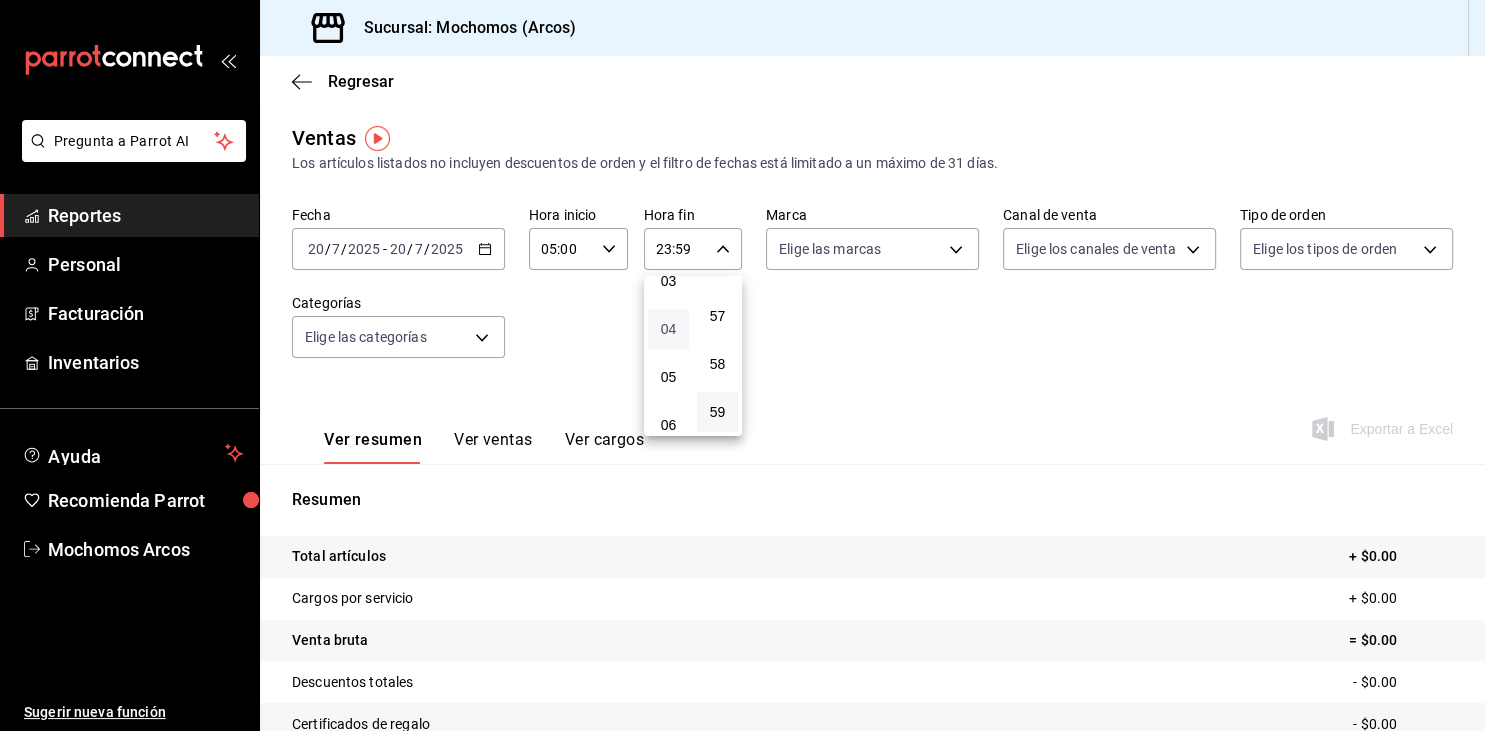 click on "04" at bounding box center [668, 329] 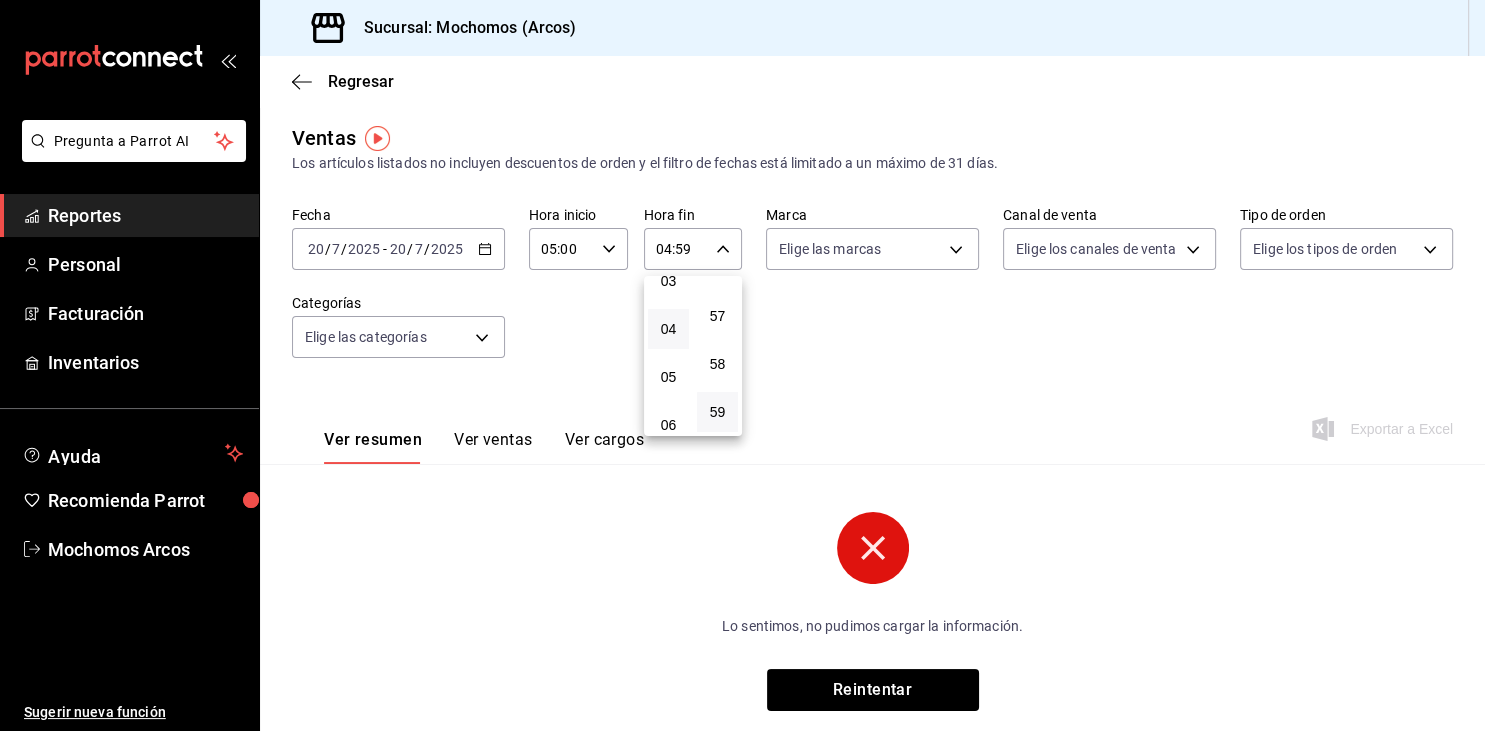 click at bounding box center [742, 365] 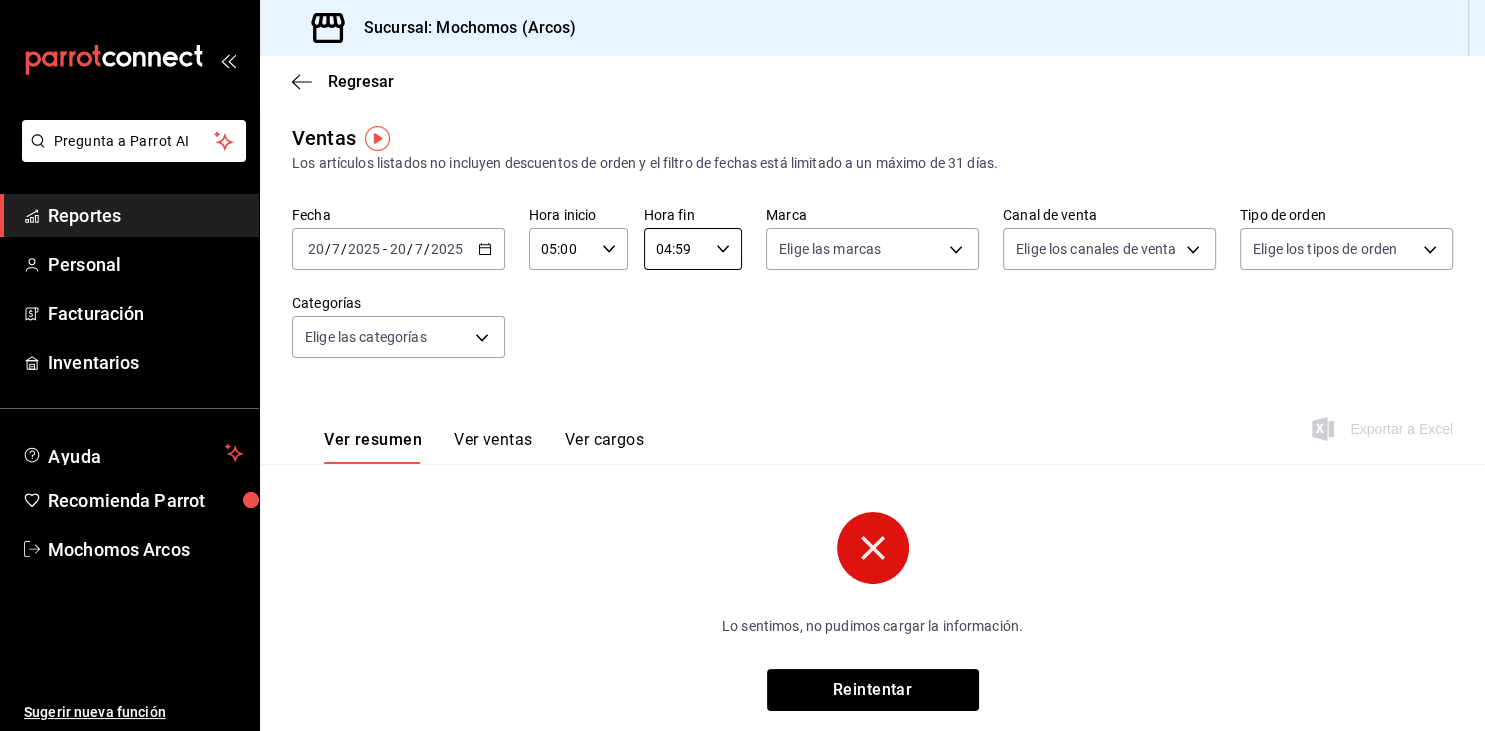 click on "[DATE] [DATE] - [DATE] [DATE]" at bounding box center [398, 249] 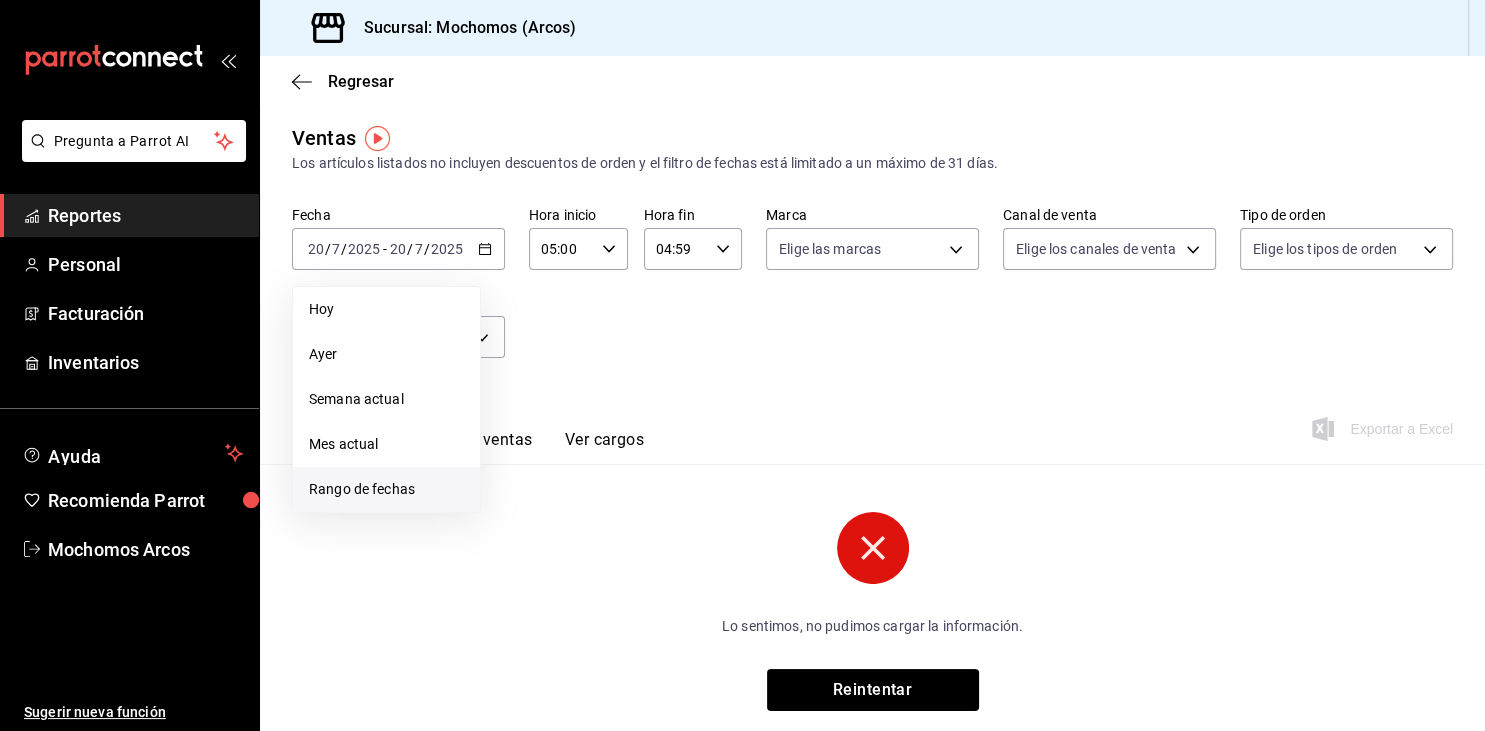 click on "Rango de fechas" at bounding box center [386, 489] 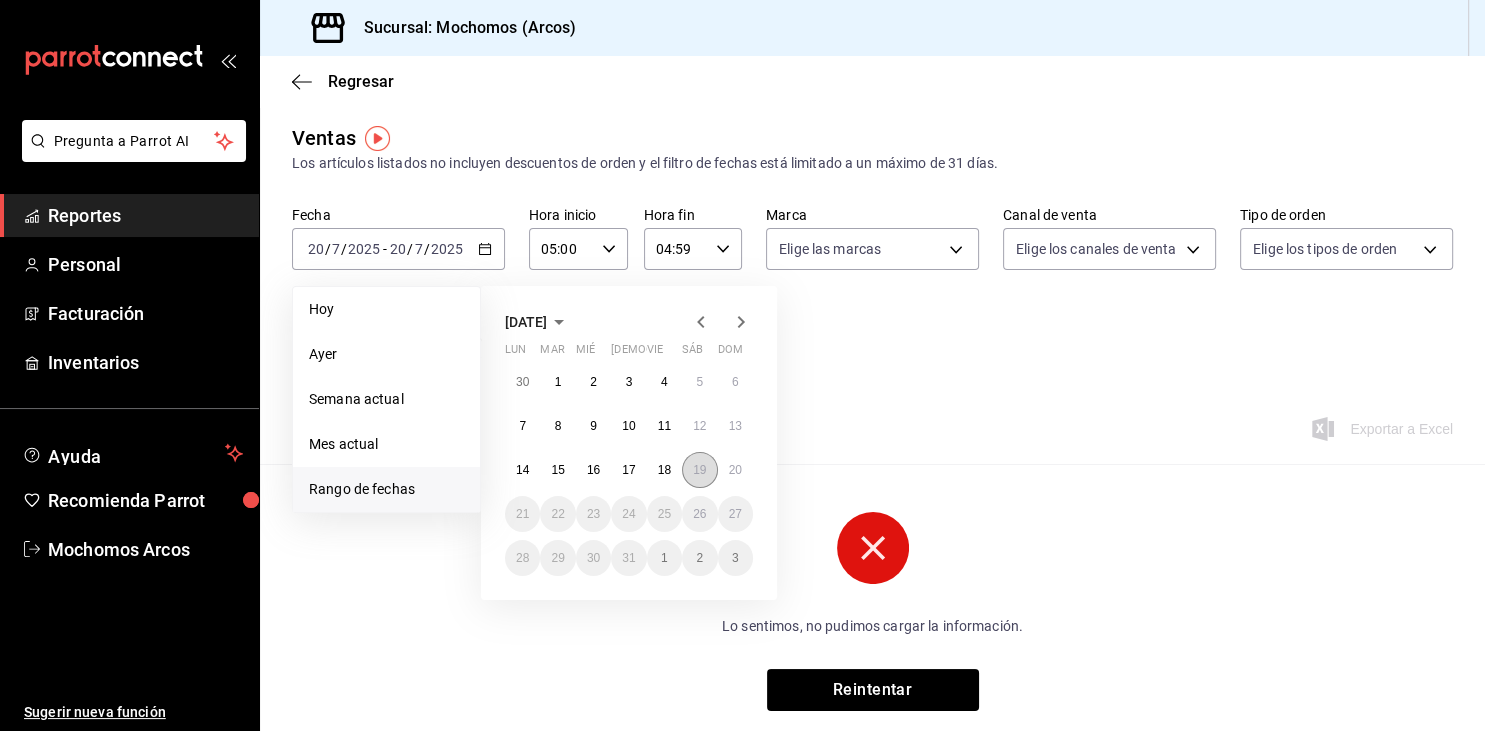 click on "19" at bounding box center [699, 470] 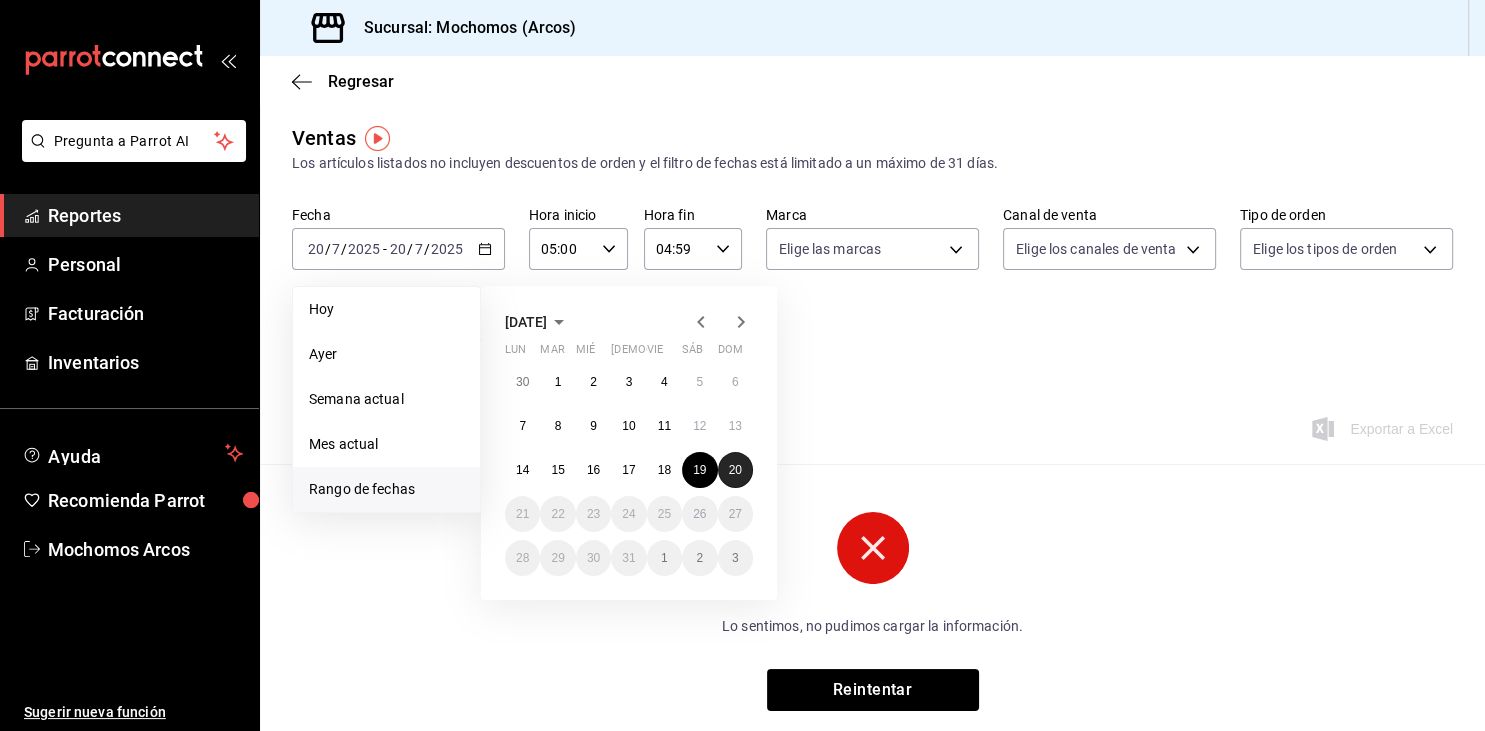 click on "20" at bounding box center [735, 470] 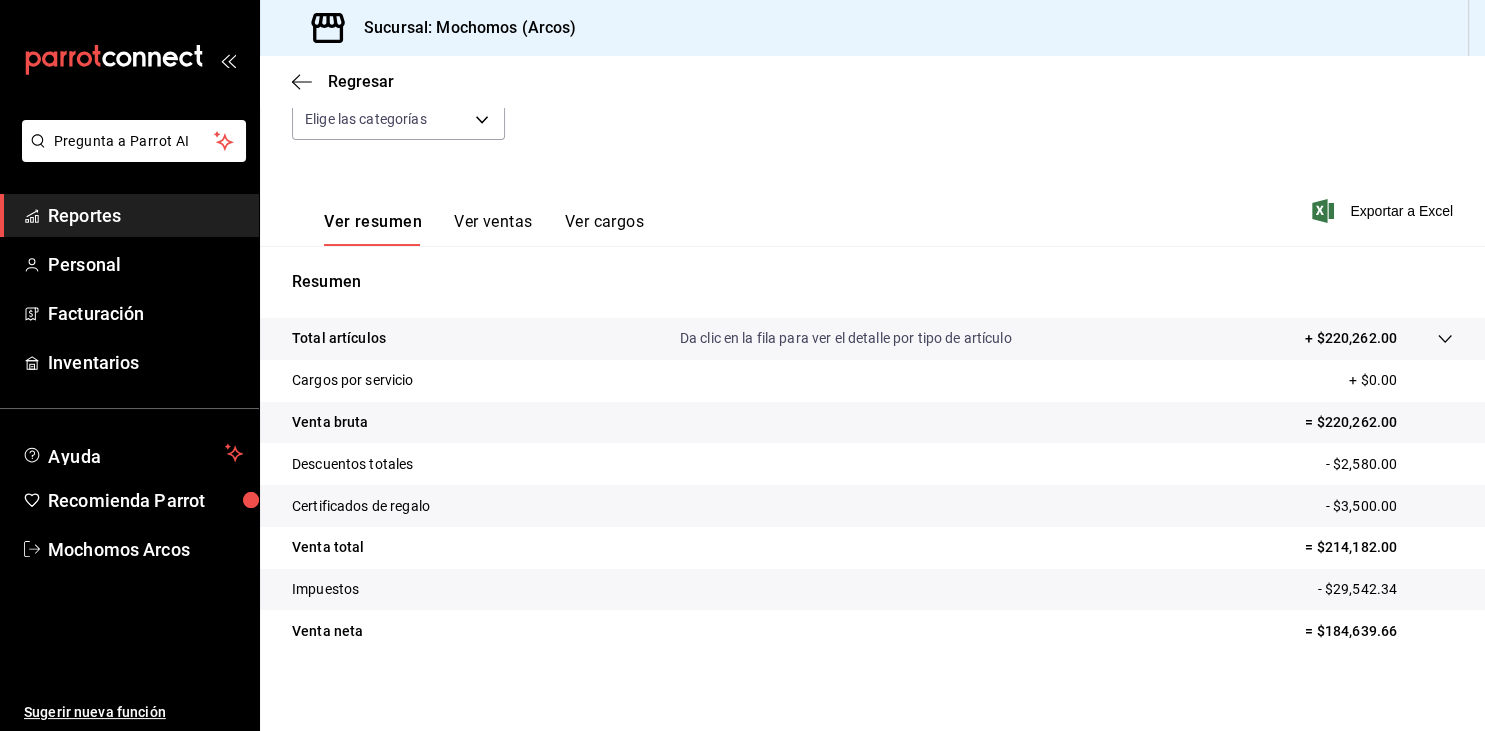 scroll, scrollTop: 227, scrollLeft: 0, axis: vertical 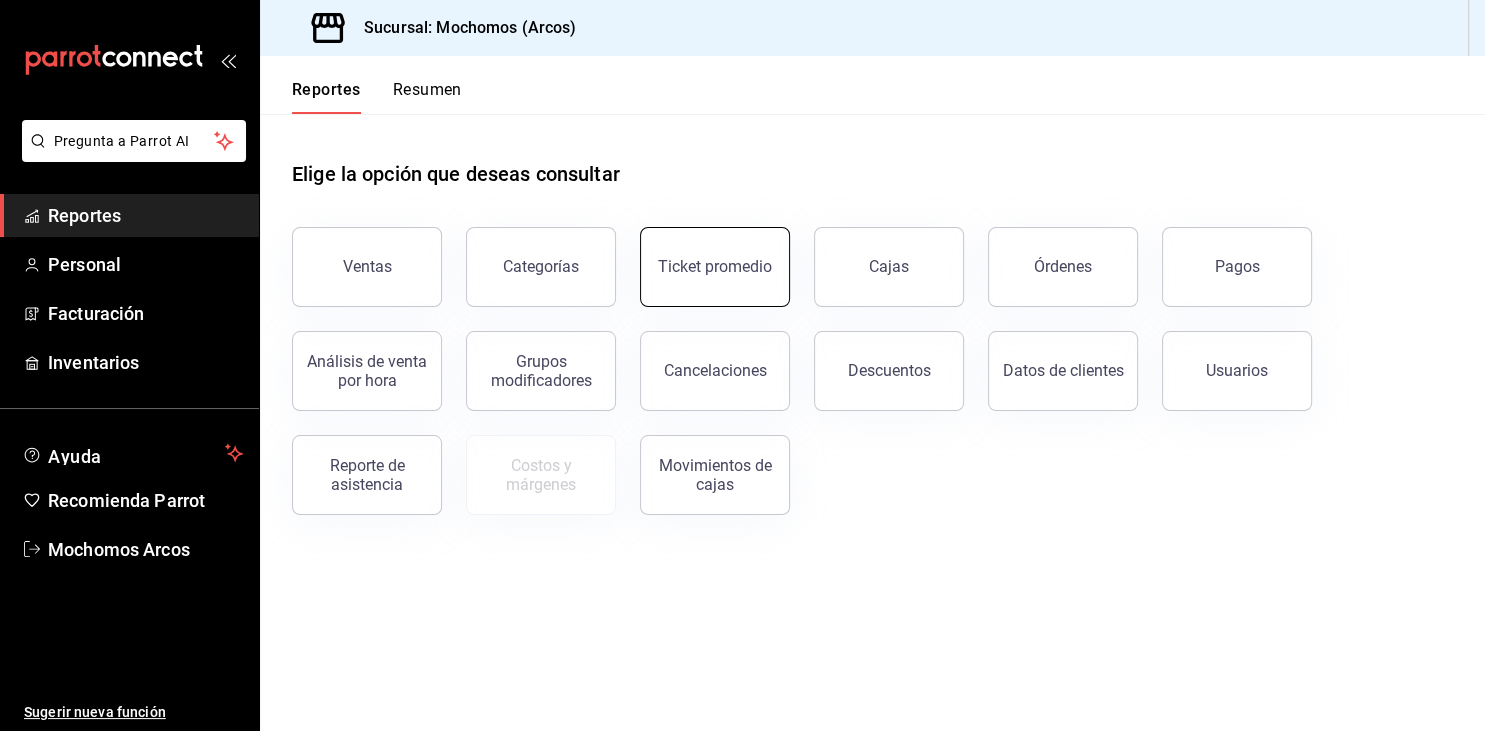 click on "Ticket promedio" at bounding box center [715, 267] 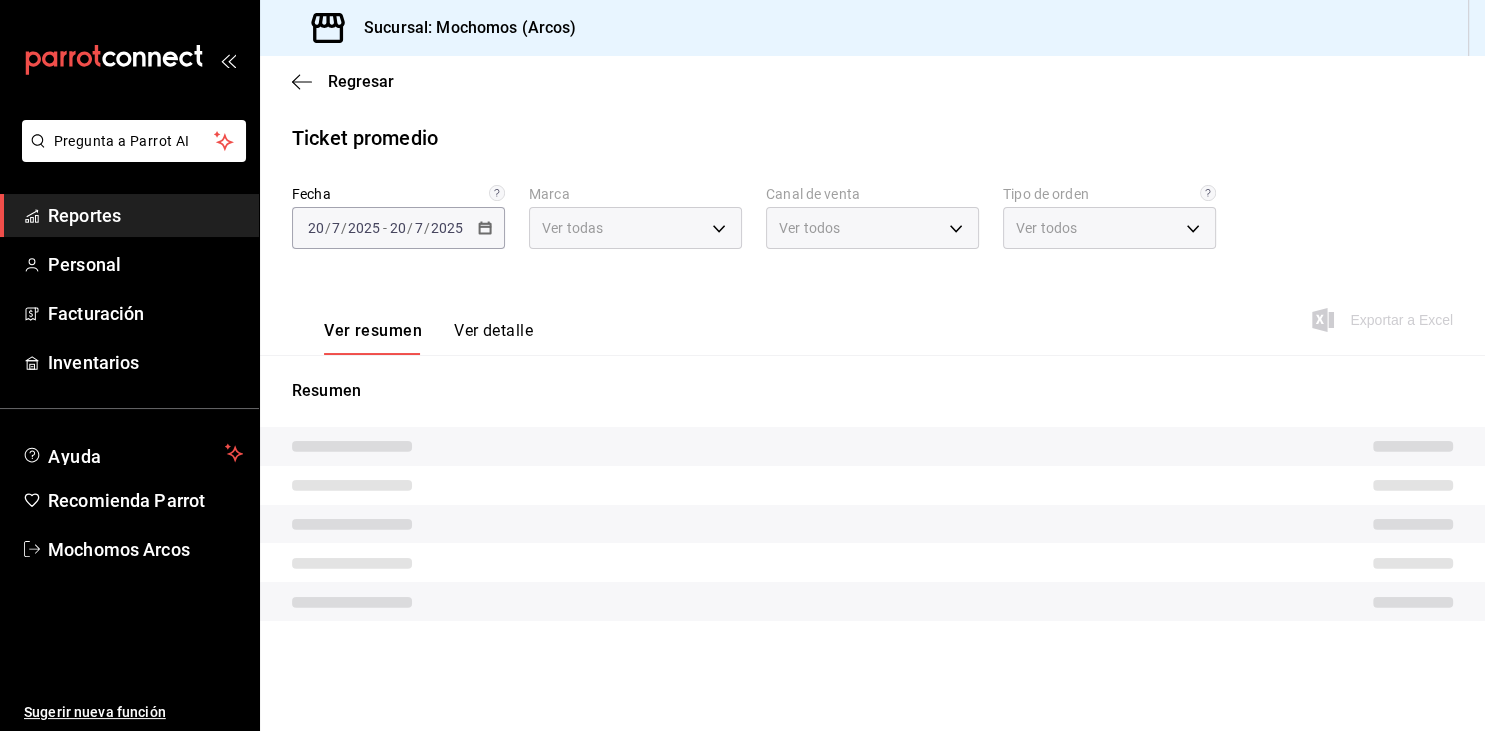 type on "dd36a3dd-8c35-4563-bc3a-0ae6137ce787" 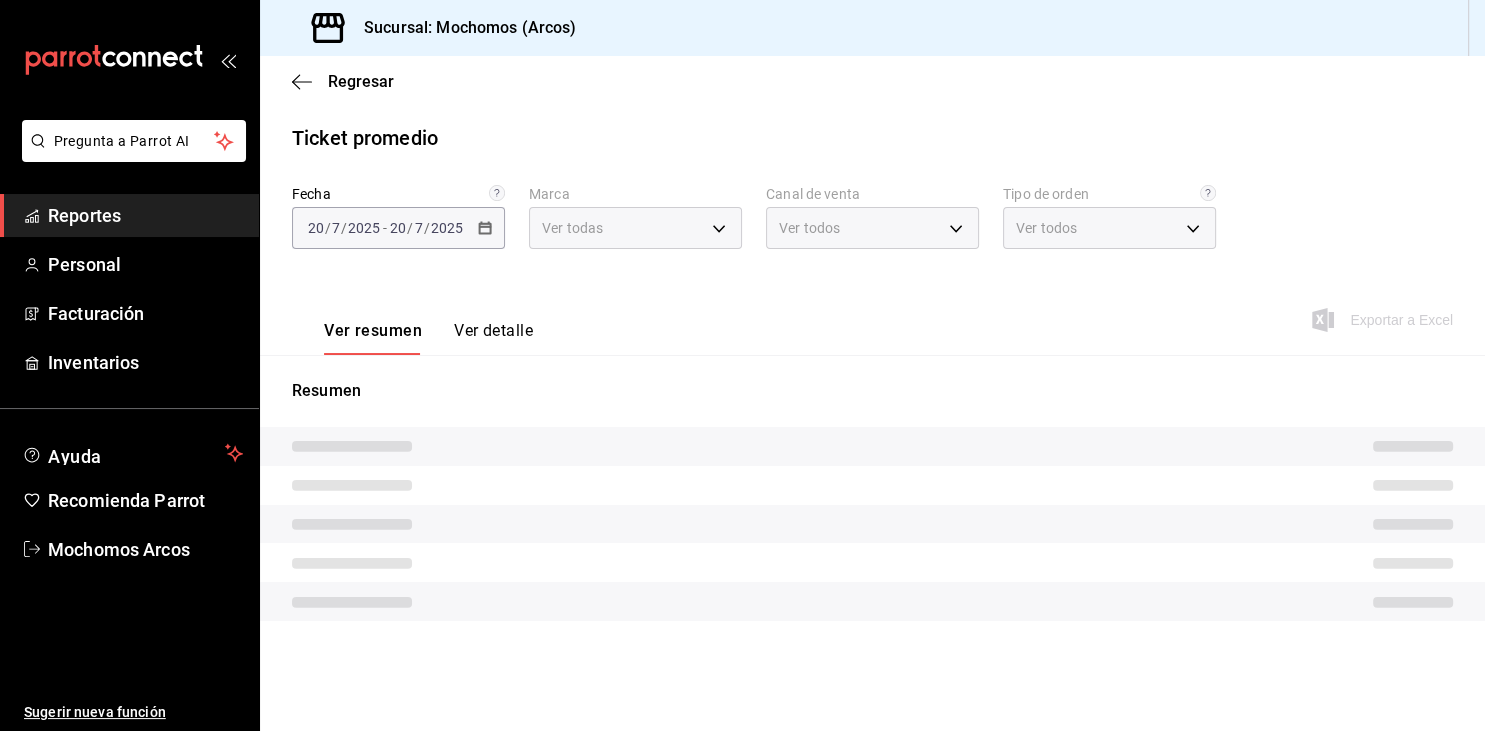 type on "c6b8ee8d-4955-4723-bae1-372b147e207b,27be71f3-ce18-4cfa-bd3b-e966efc6a73f,EXTERNAL" 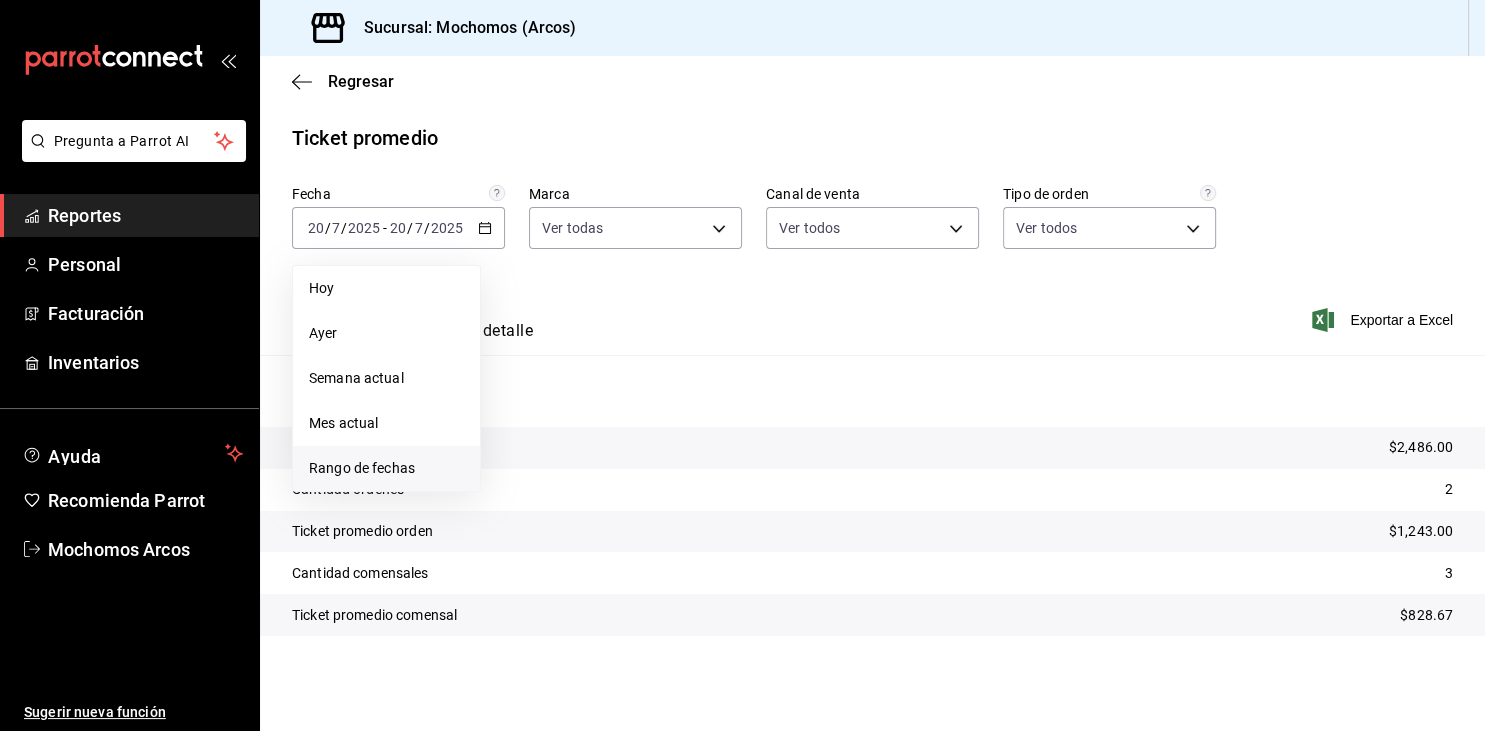 click on "Rango de fechas" at bounding box center (386, 468) 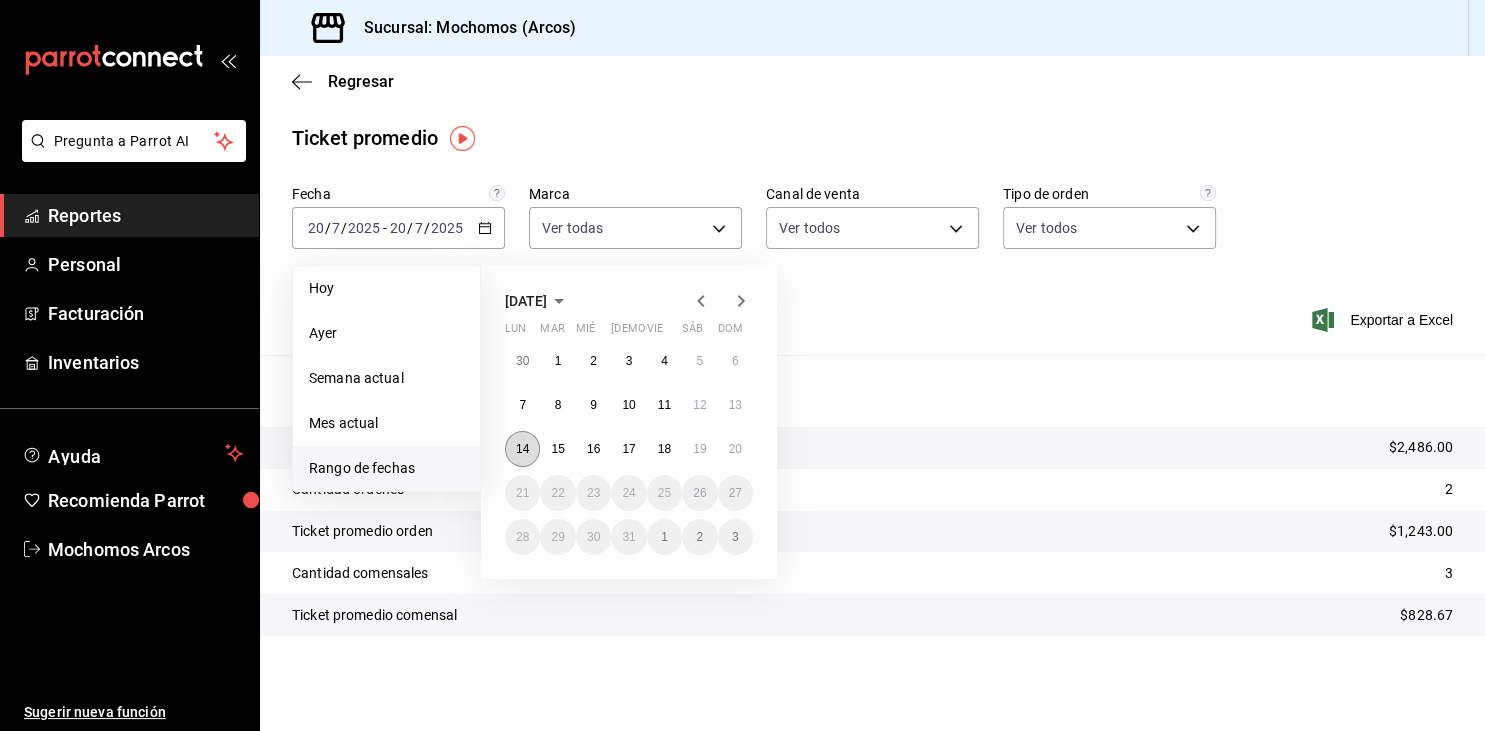 click on "14" at bounding box center (522, 449) 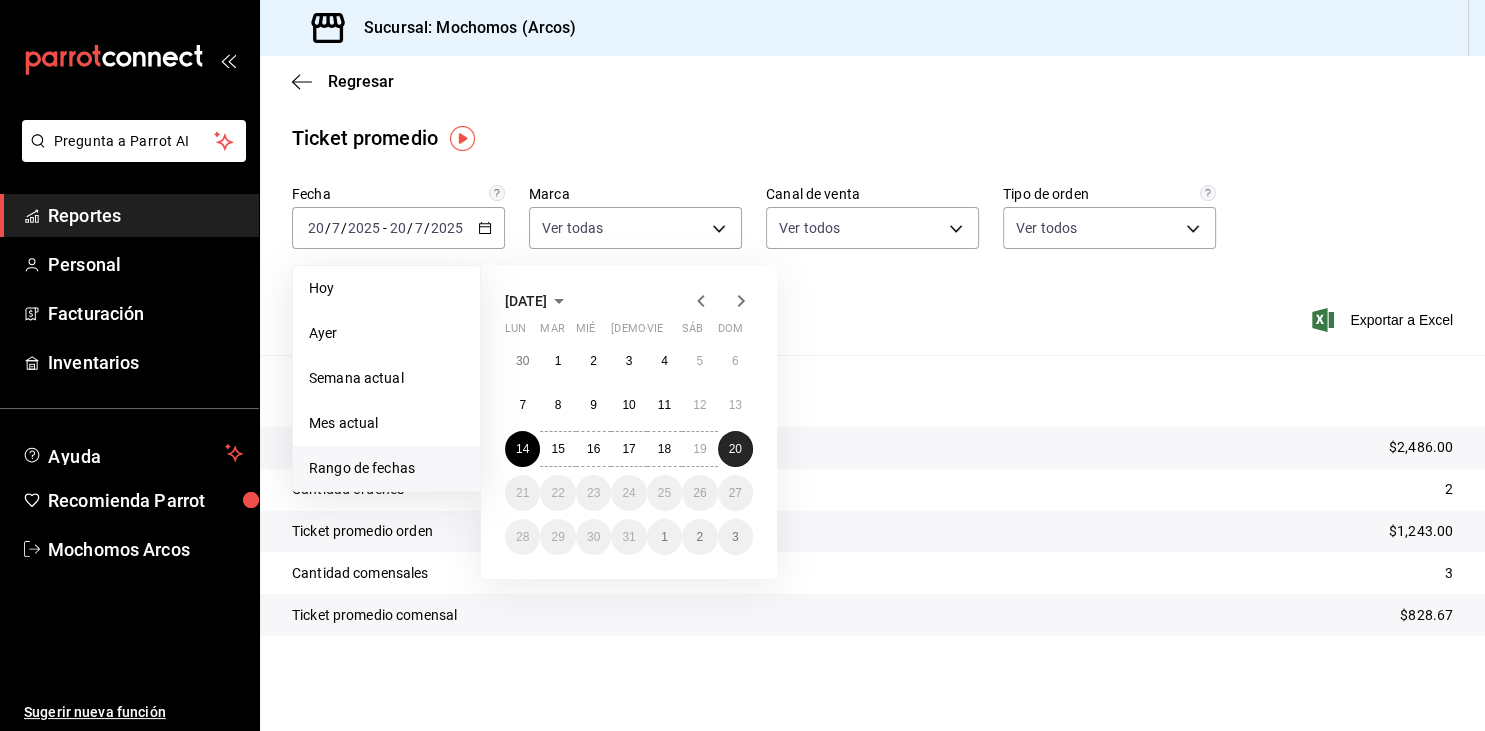 click on "20" at bounding box center [735, 449] 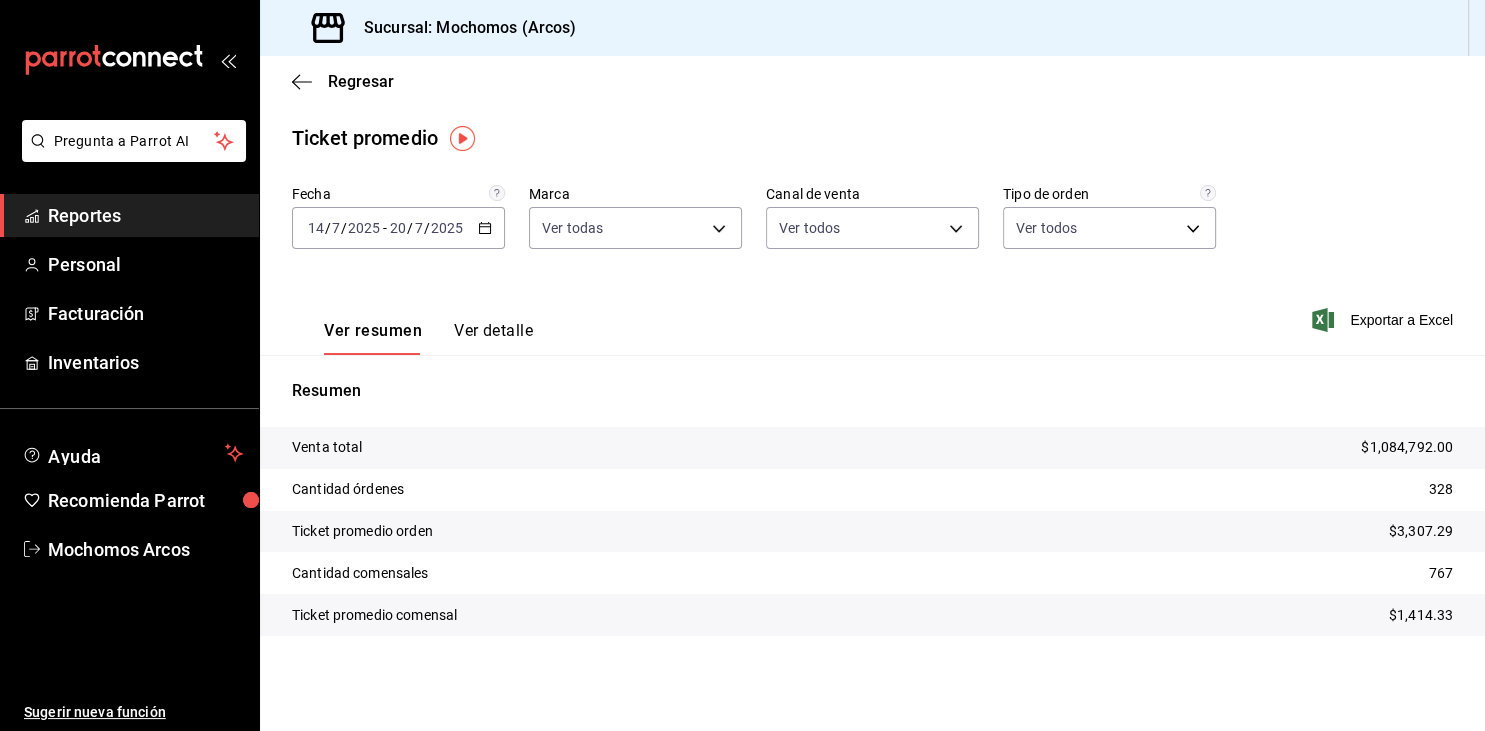 click on "Reportes" at bounding box center [145, 215] 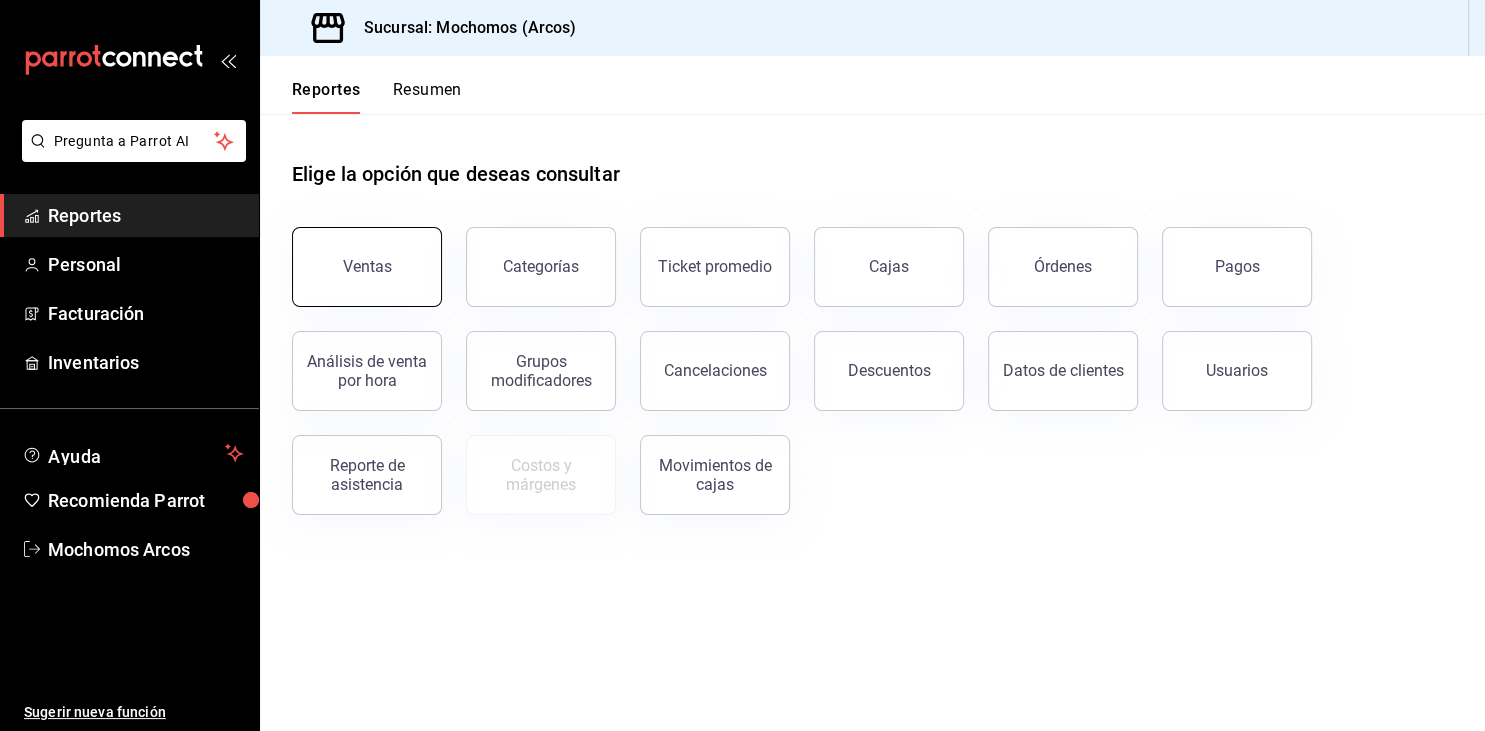 click on "Ventas" at bounding box center [367, 267] 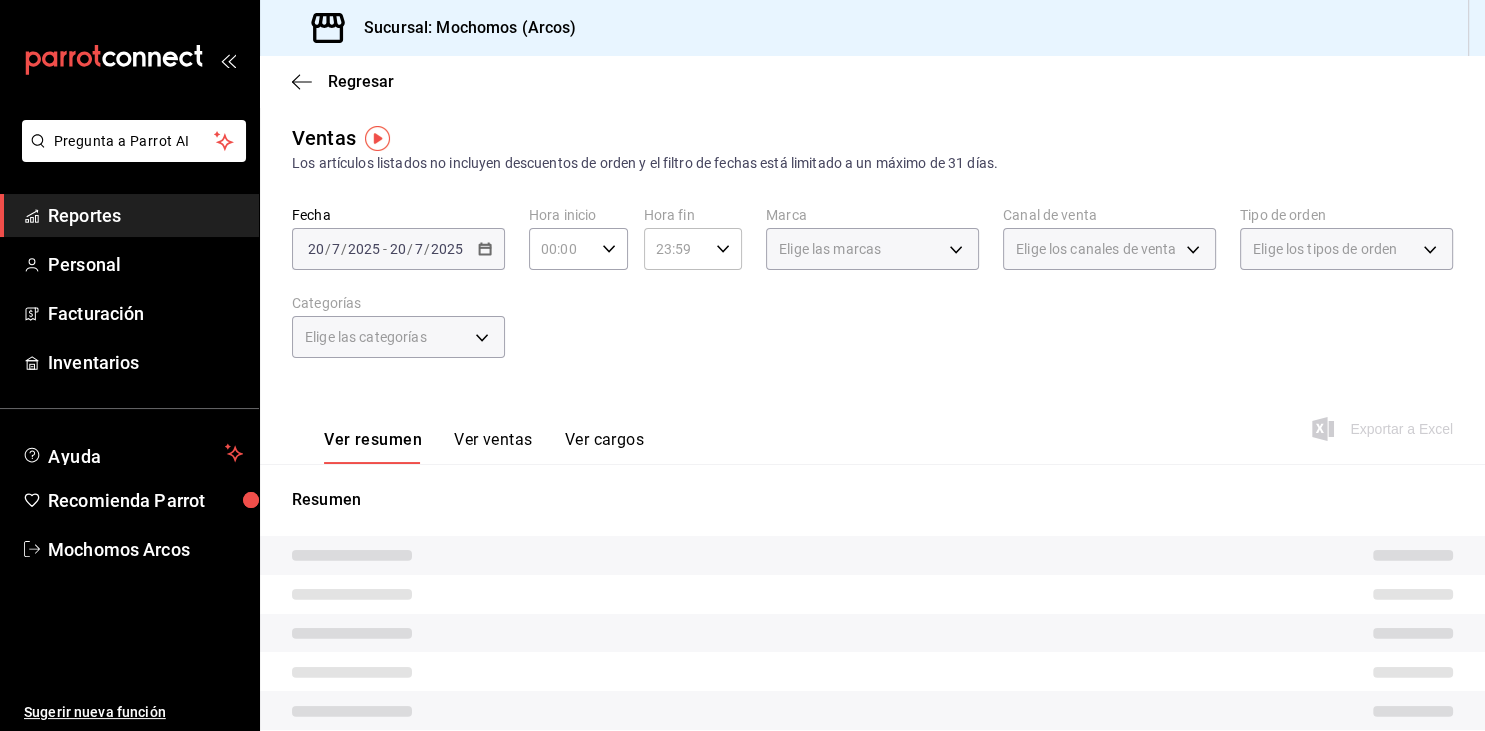 click on "00:00" at bounding box center [561, 249] 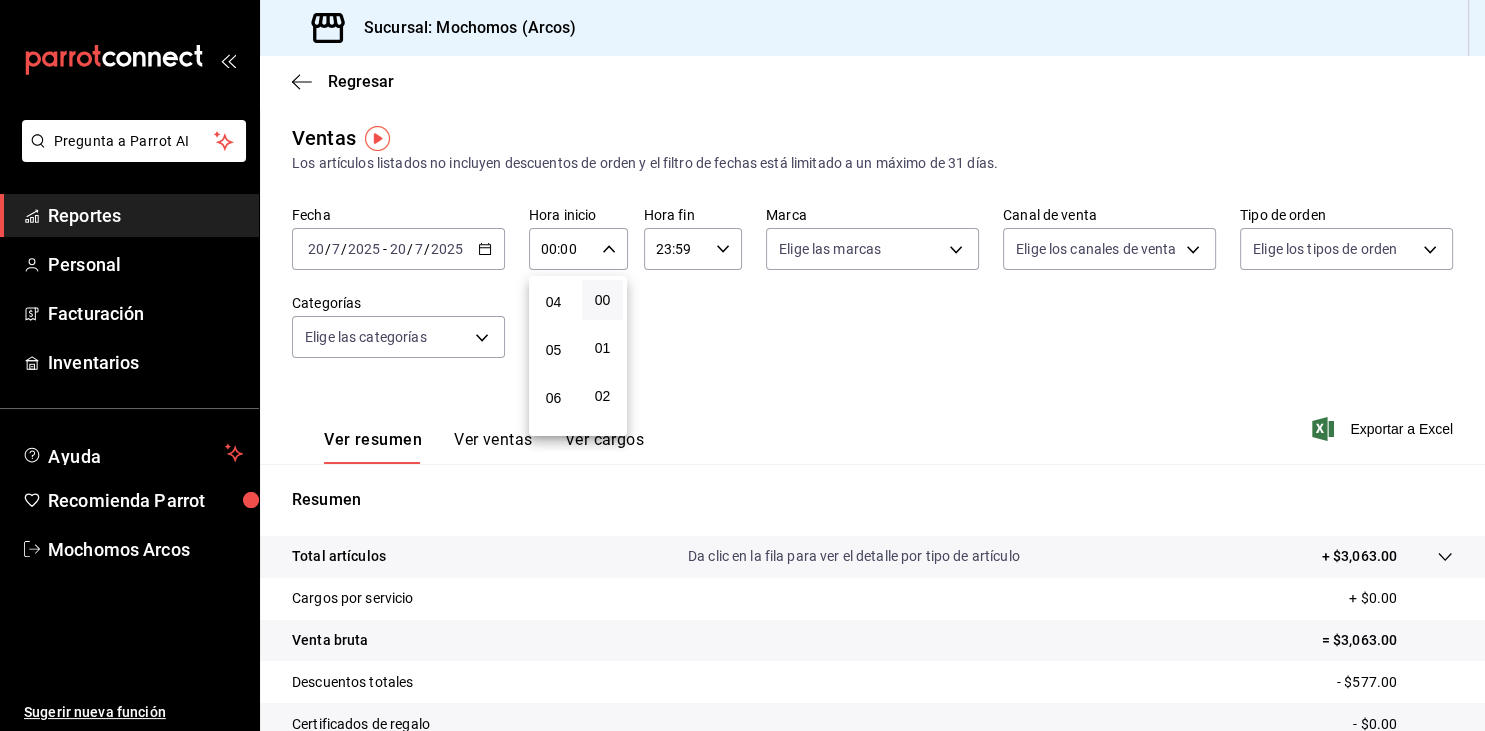 scroll, scrollTop: 187, scrollLeft: 0, axis: vertical 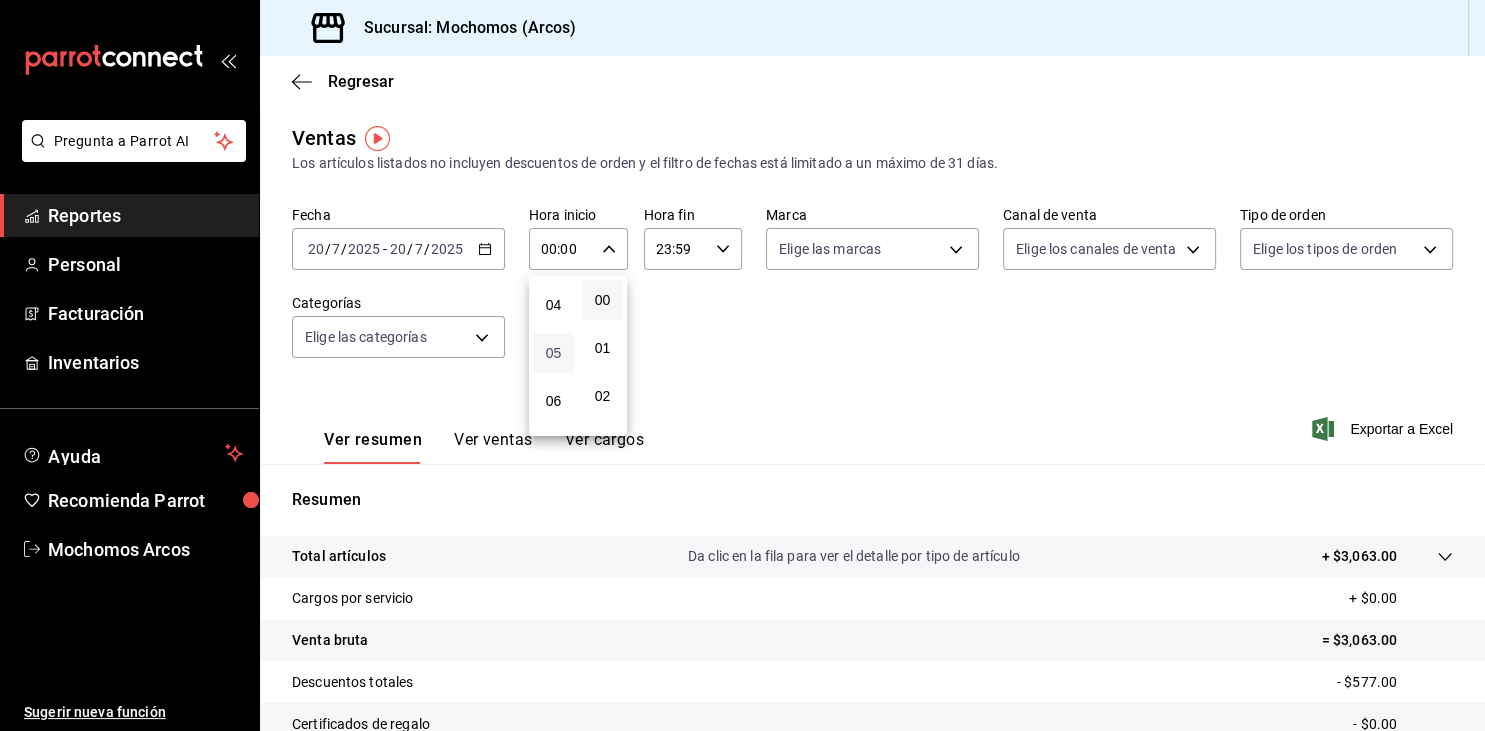 click on "05" at bounding box center (553, 353) 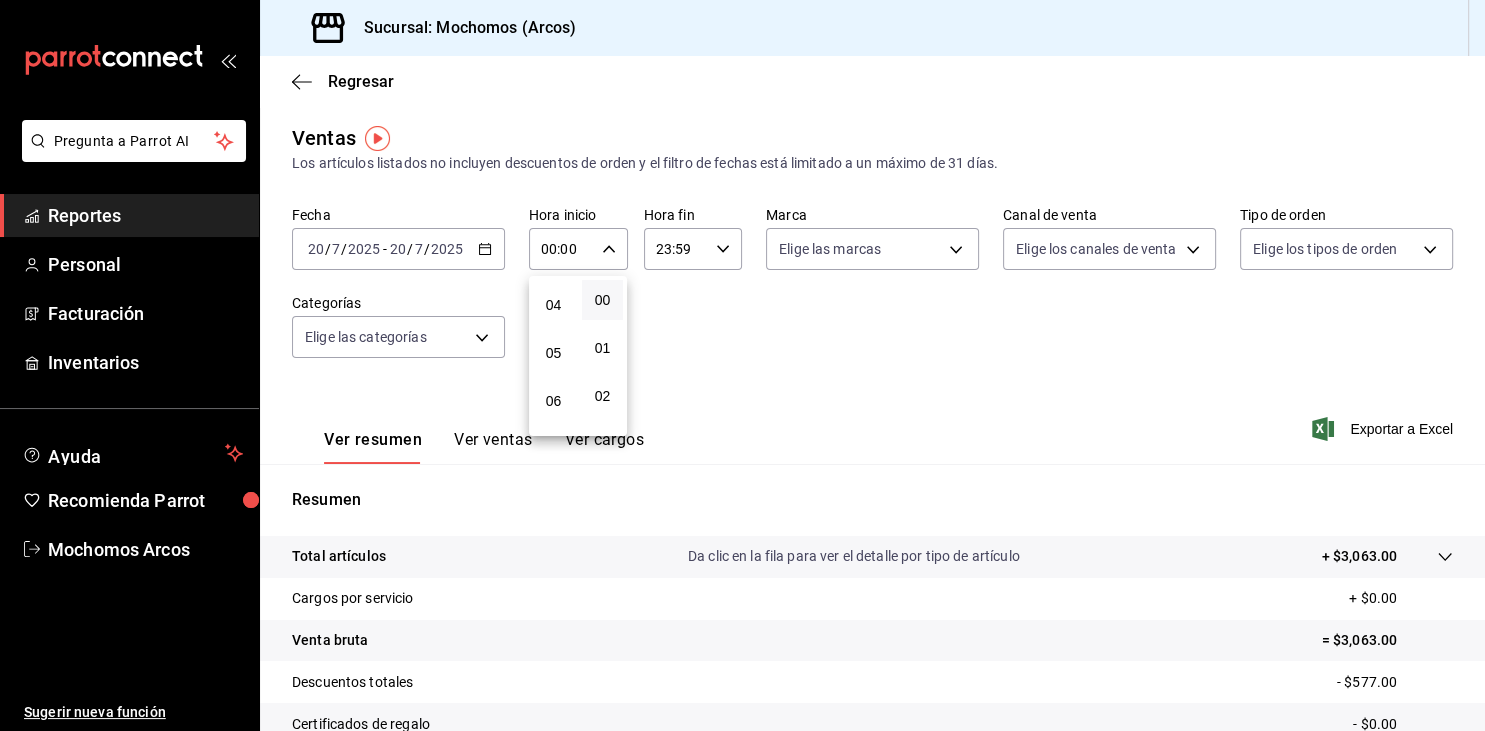 type on "05:00" 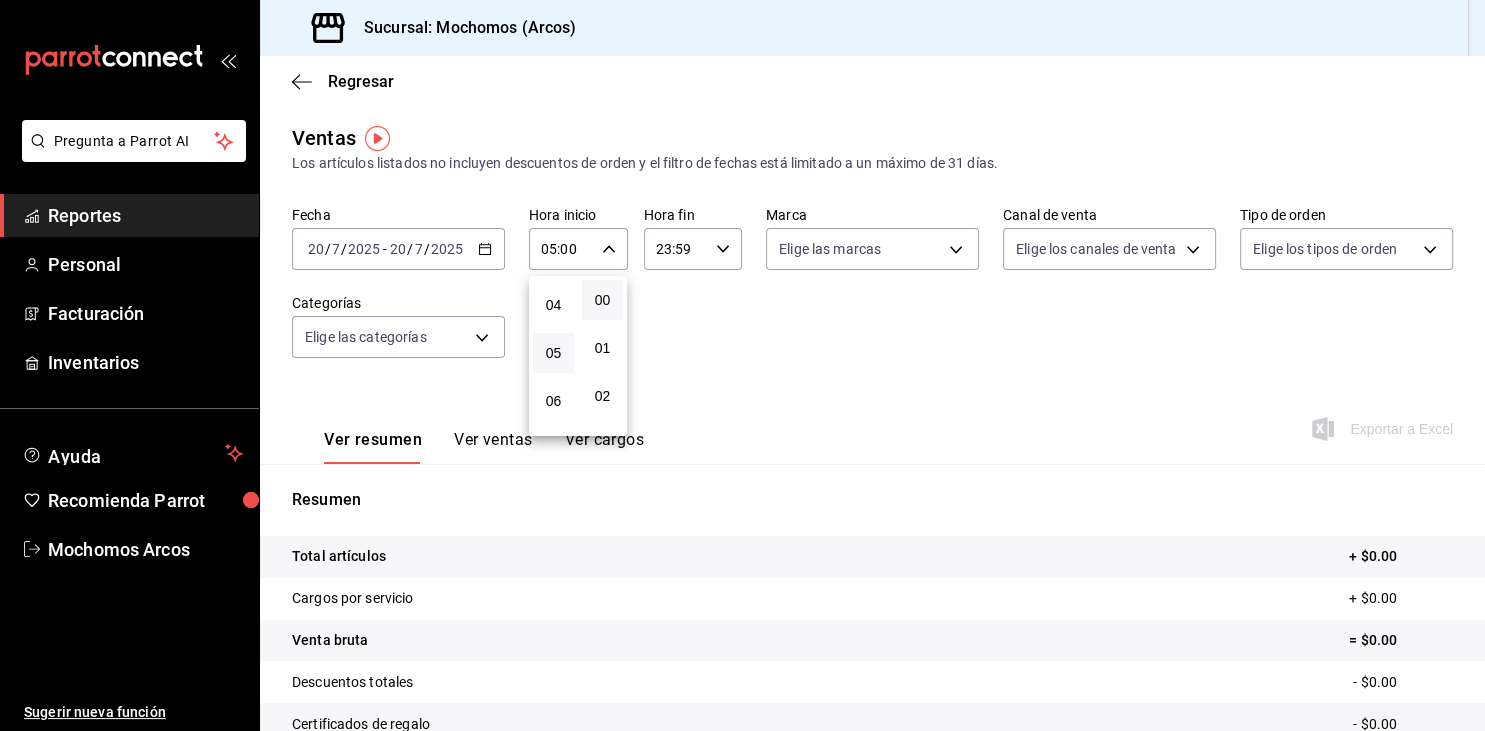 click at bounding box center (742, 365) 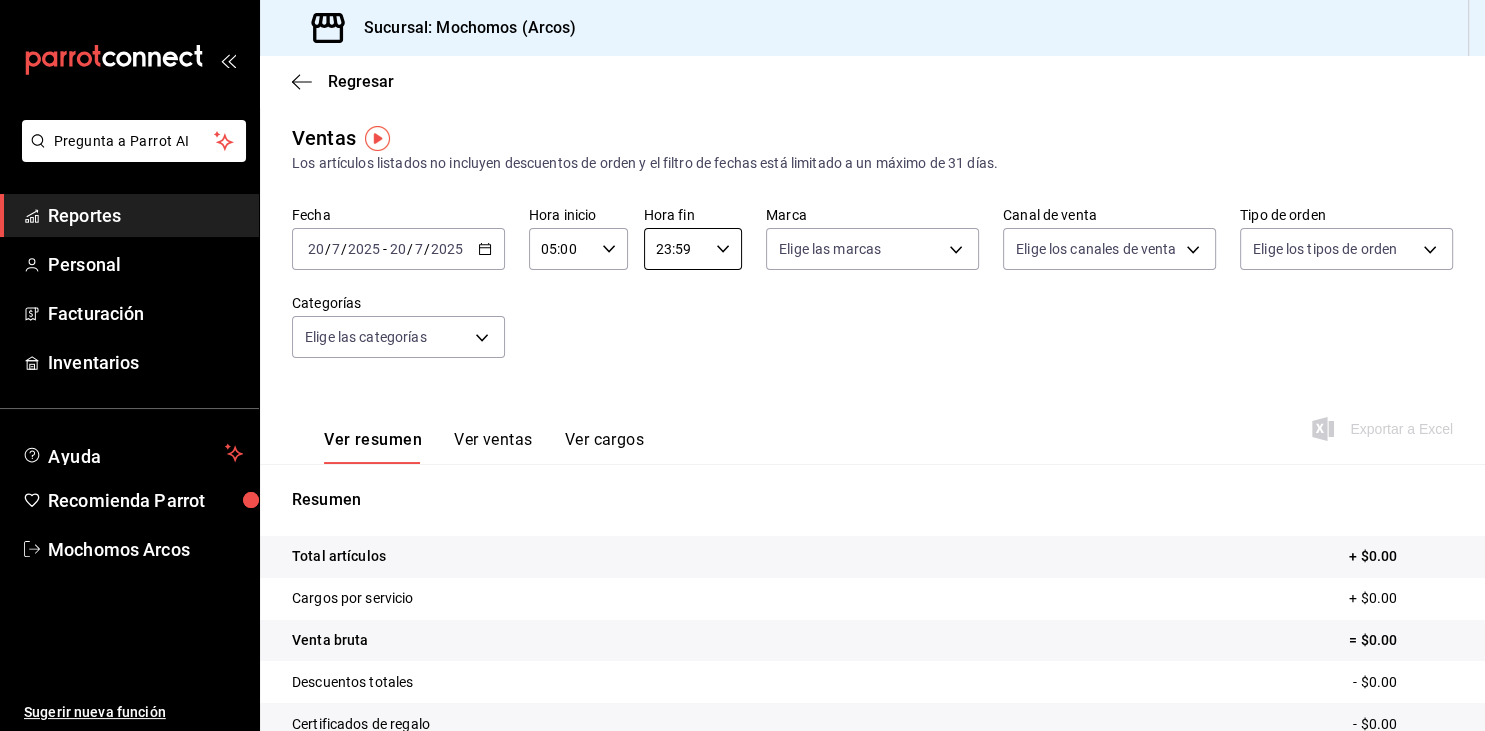 click on "23:59" at bounding box center [676, 249] 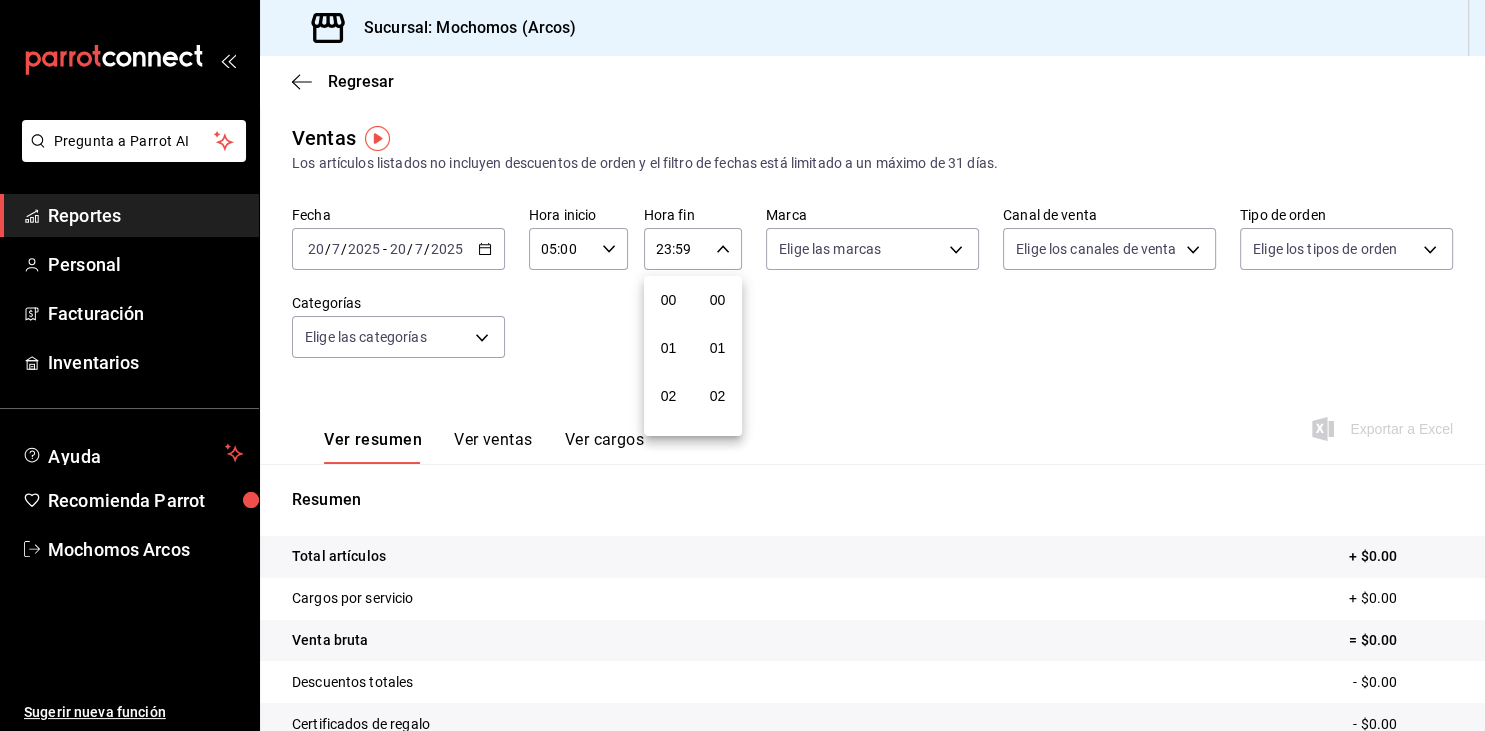 scroll, scrollTop: 1030, scrollLeft: 0, axis: vertical 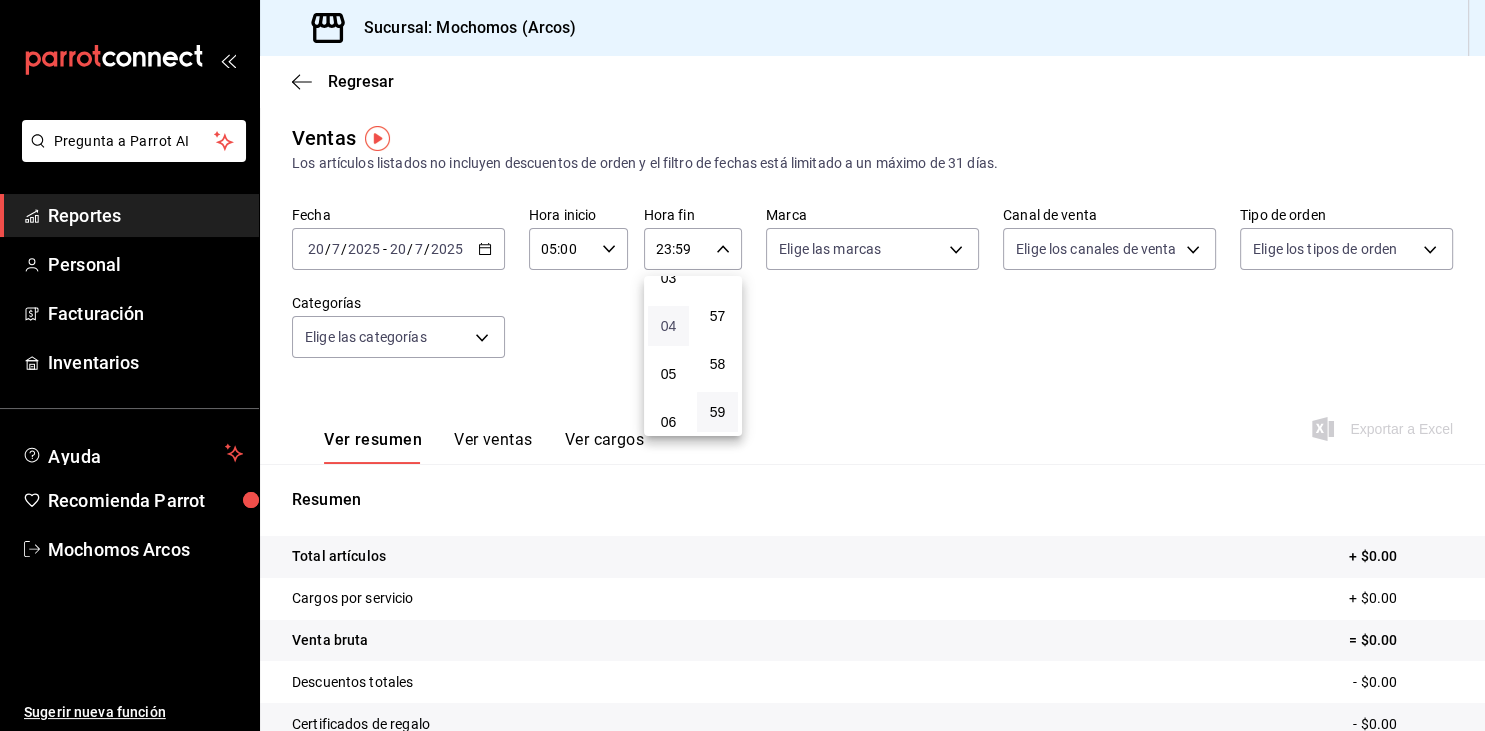click on "04" at bounding box center [668, 326] 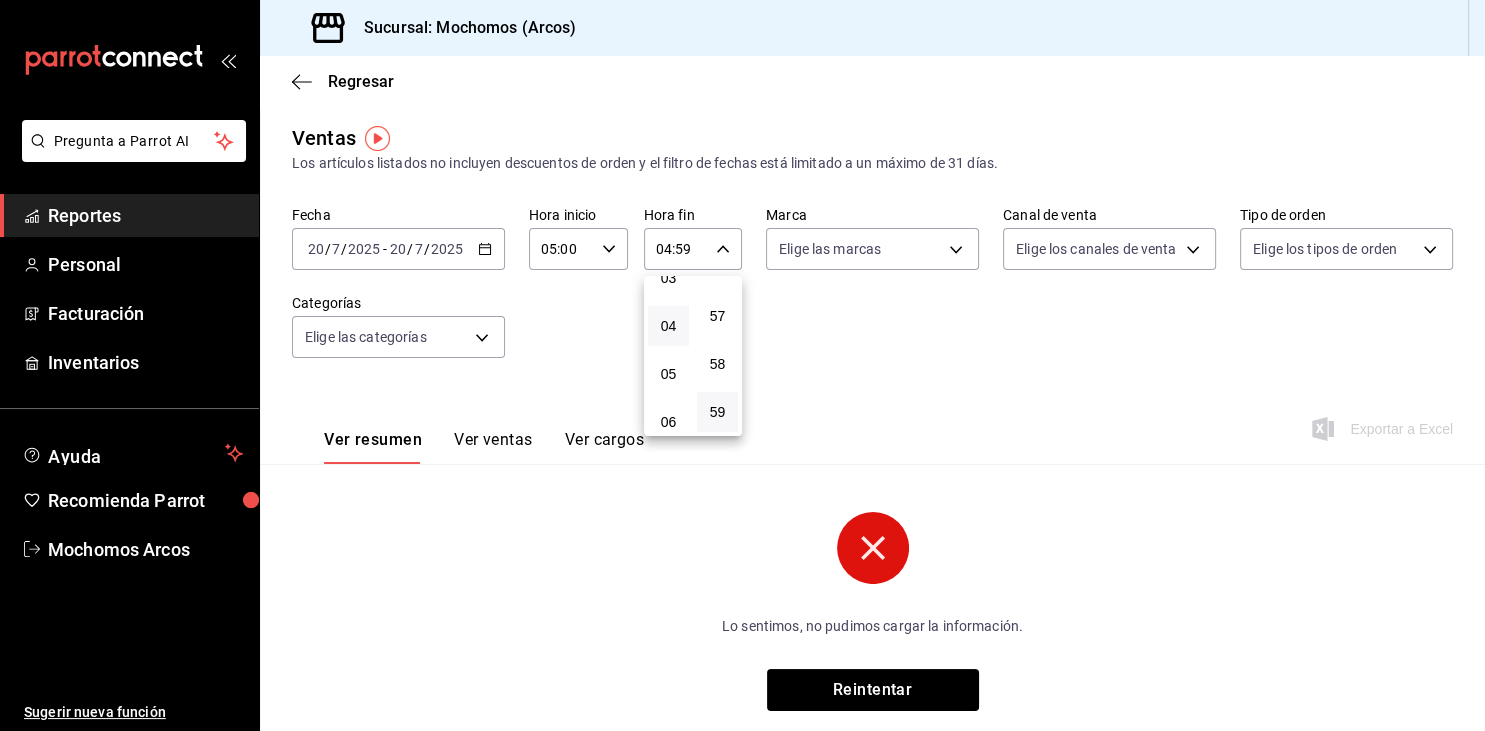 click at bounding box center (742, 365) 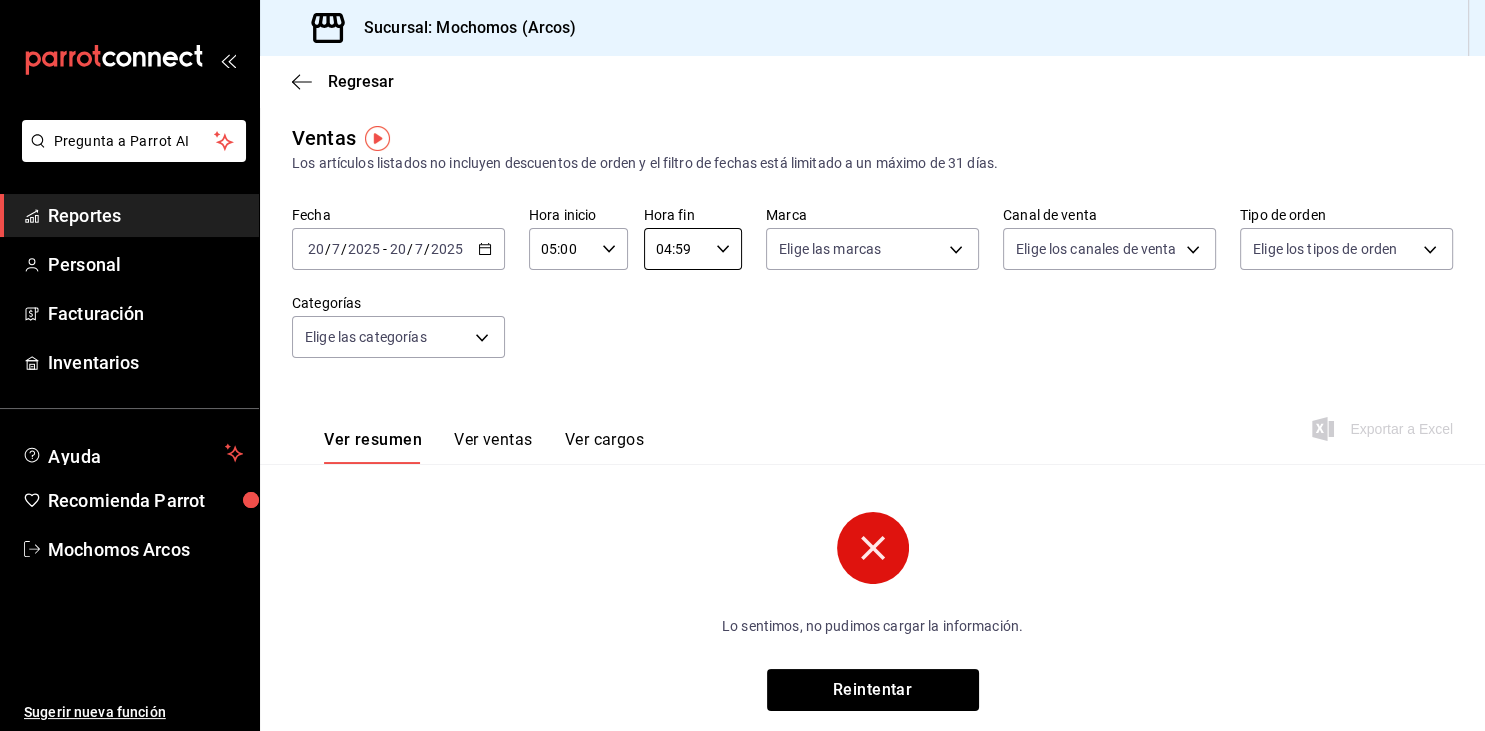 click on "[DATE] [DATE] - [DATE] [DATE]" at bounding box center (398, 249) 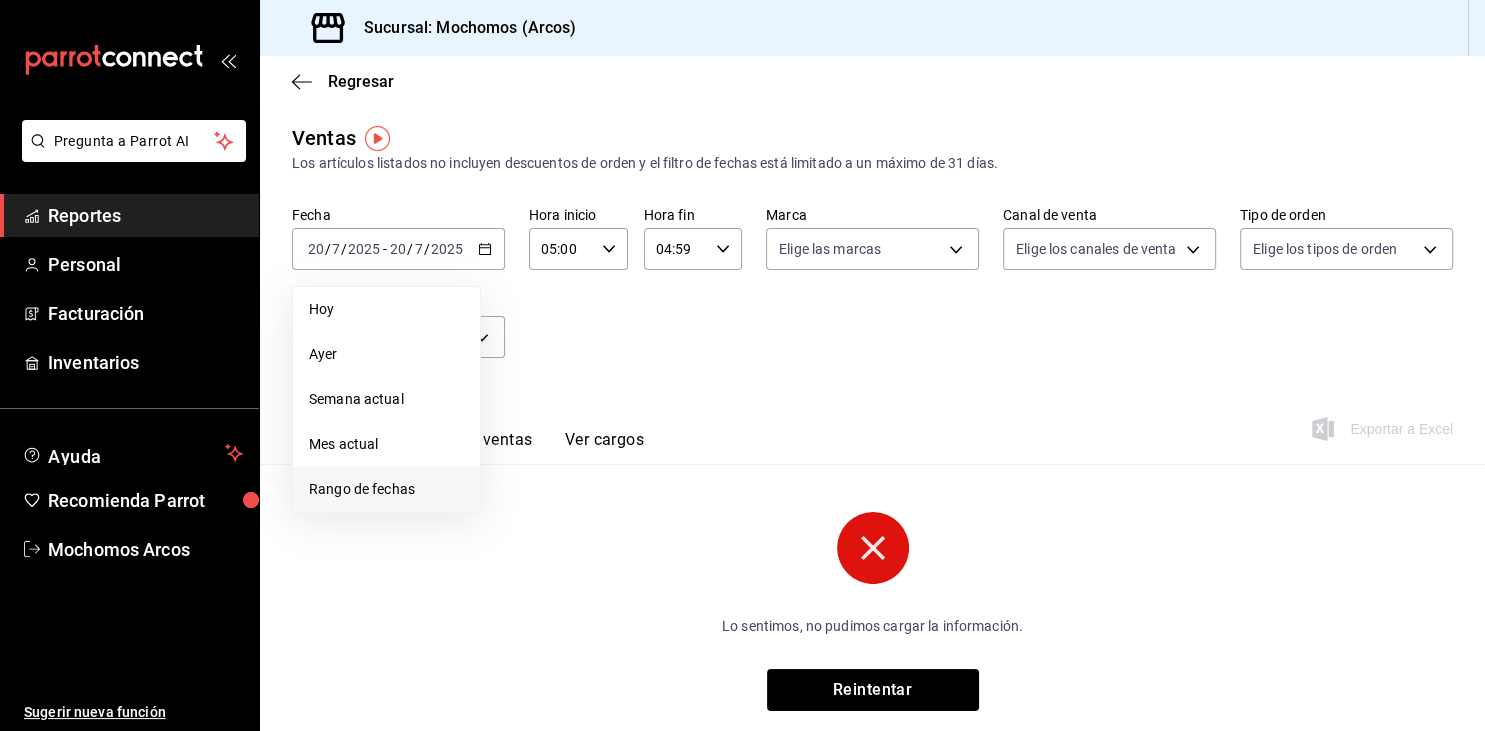 click on "Rango de fechas" at bounding box center (386, 489) 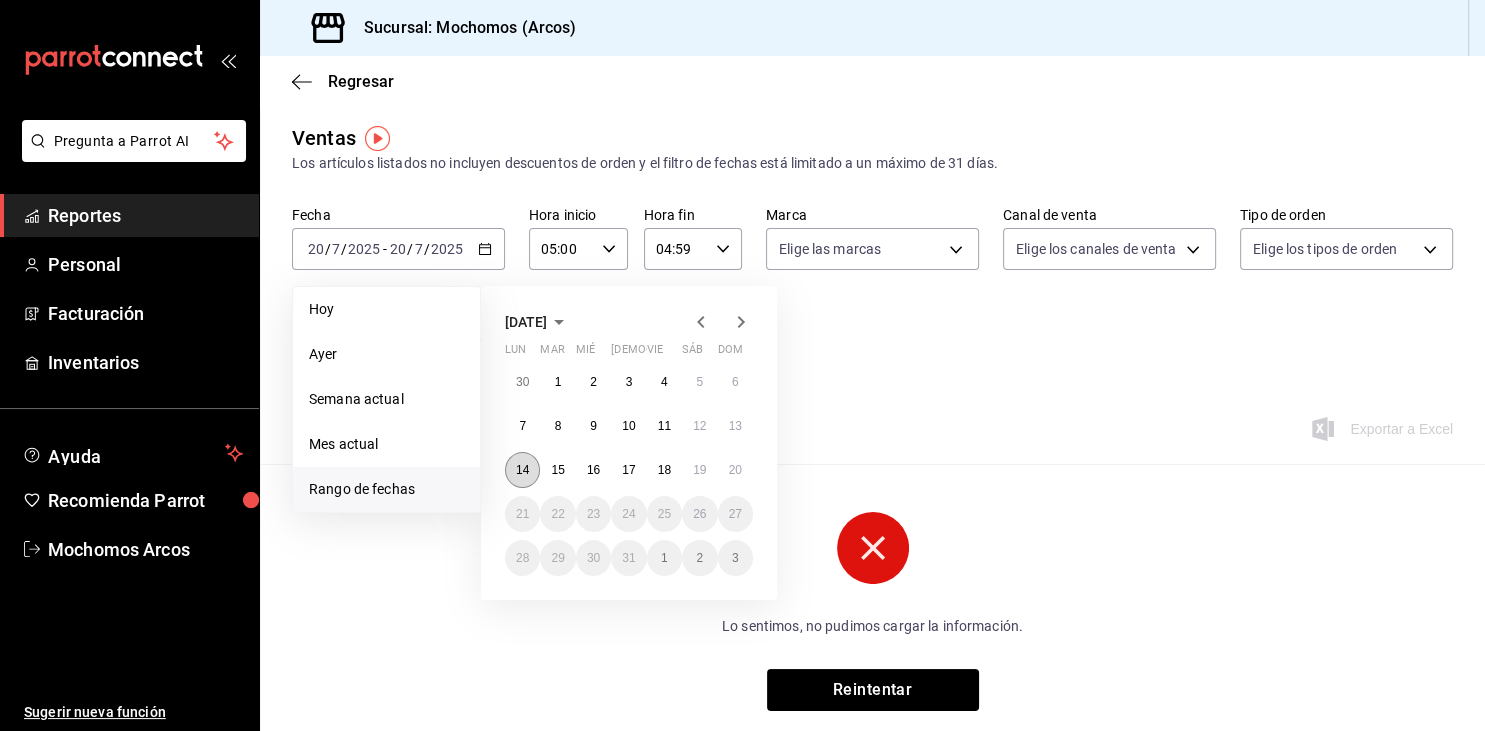 click on "14" at bounding box center (522, 470) 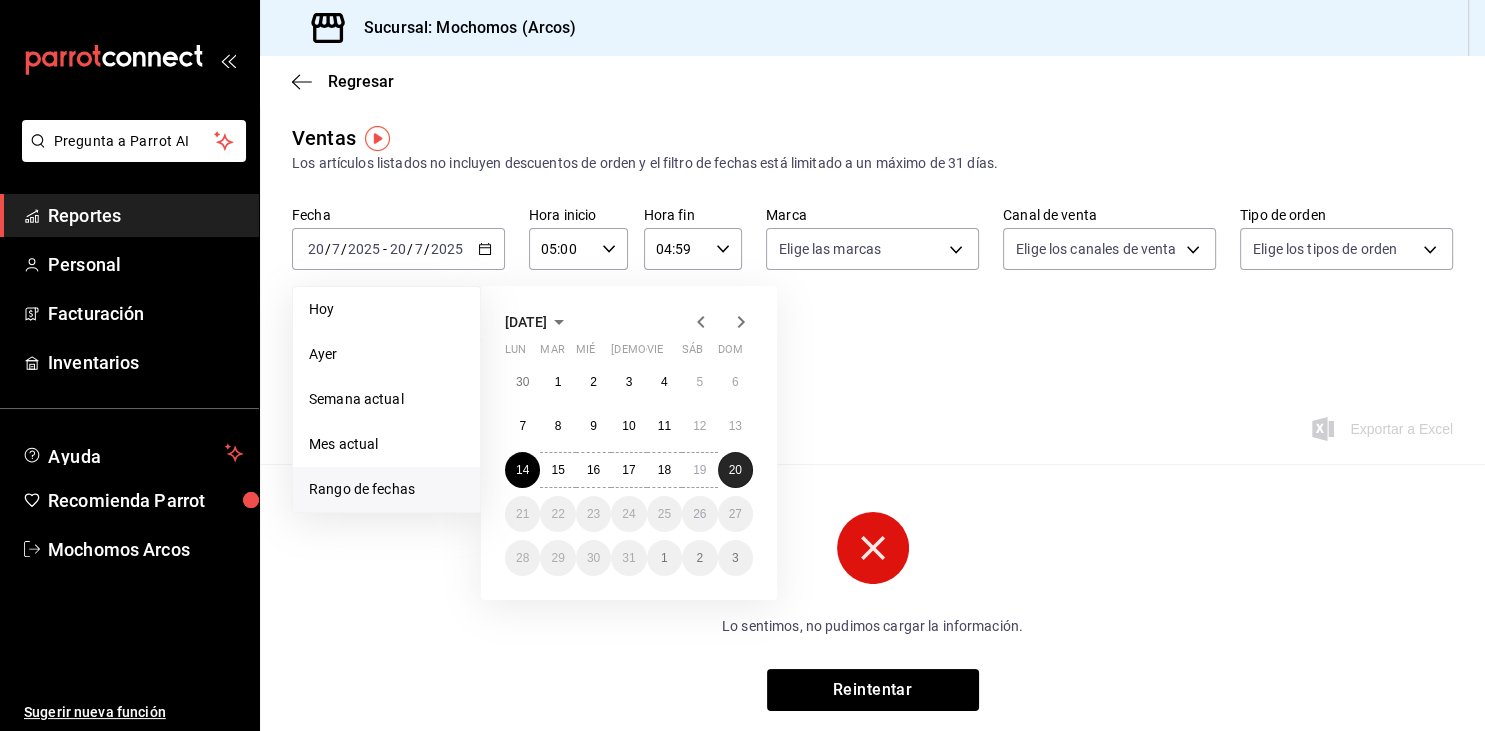 click on "20" at bounding box center [735, 470] 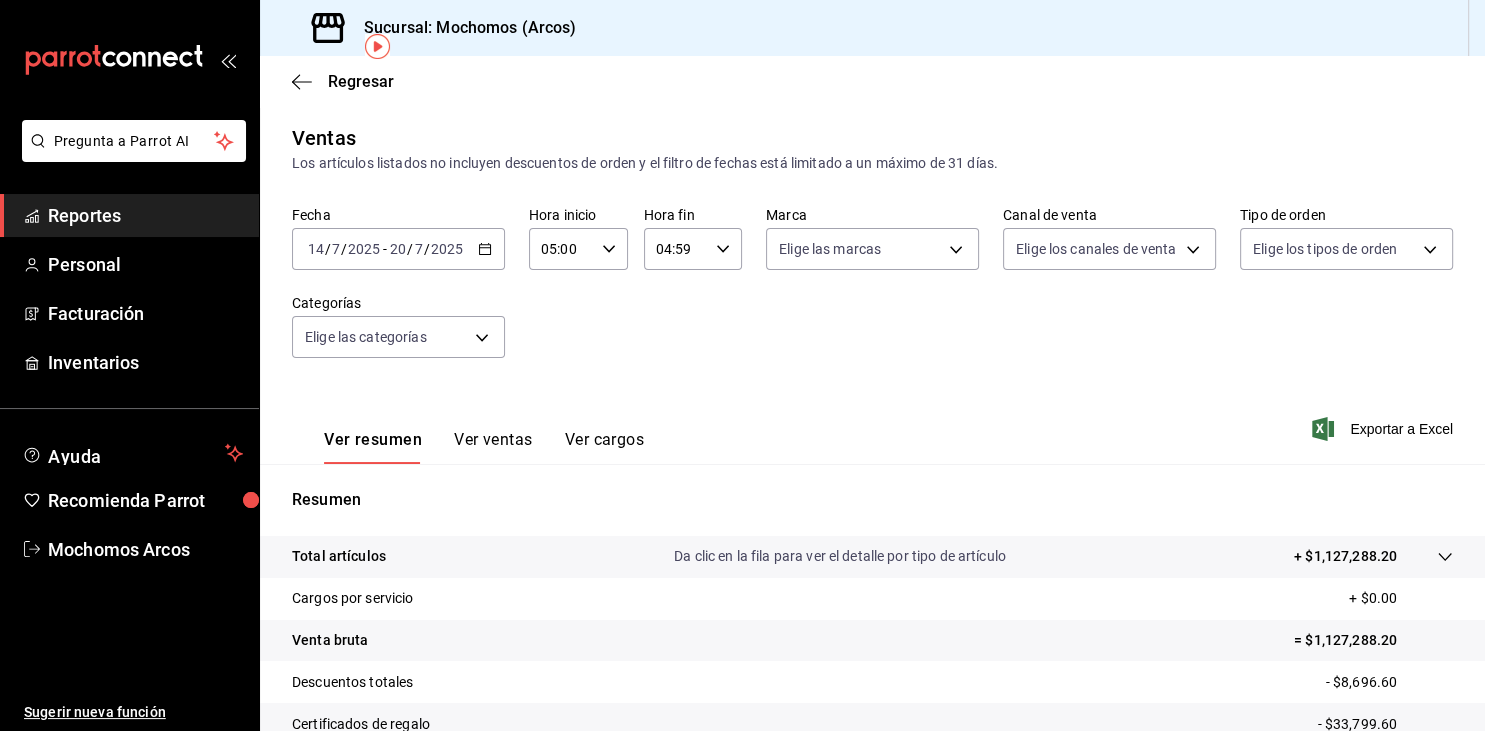 scroll, scrollTop: 227, scrollLeft: 0, axis: vertical 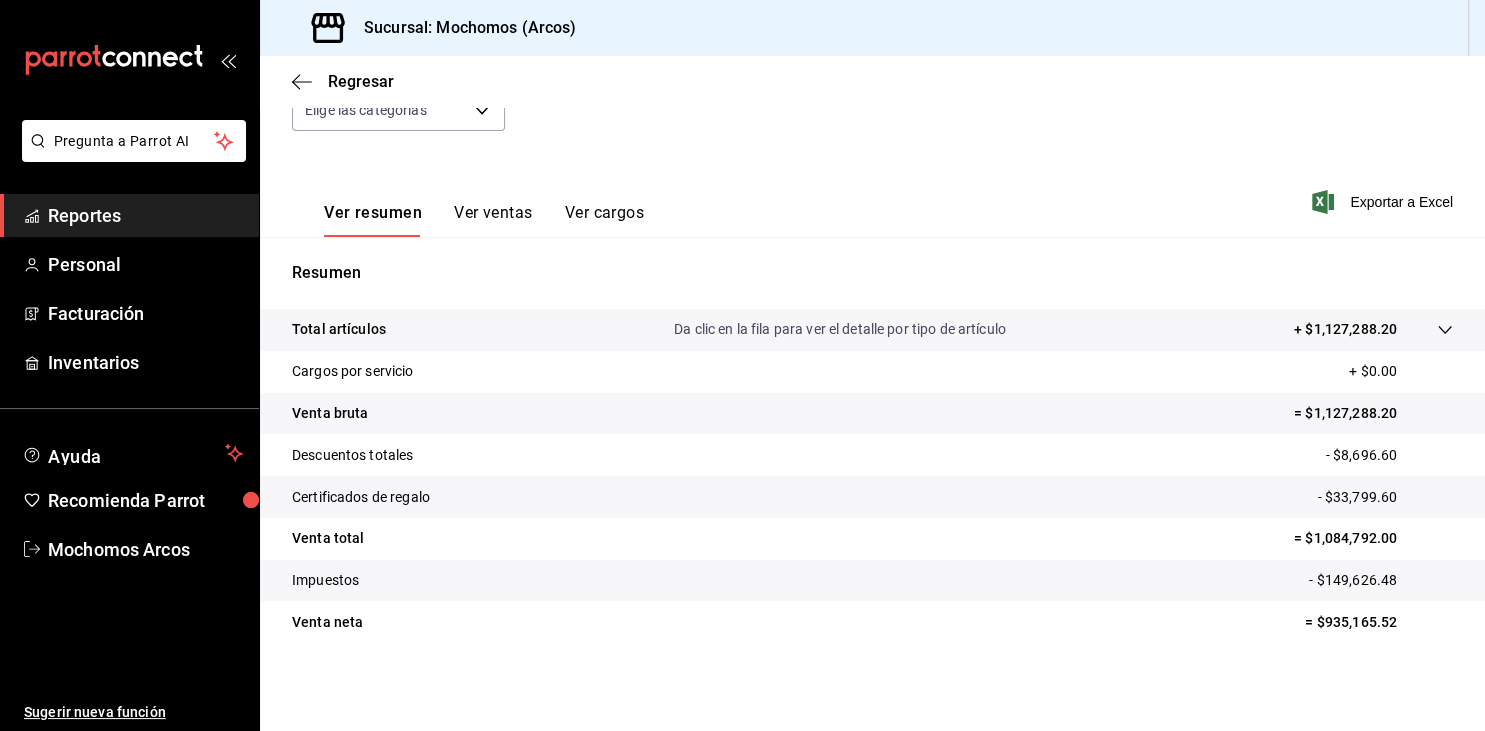 click on "Total artículos Da clic en la fila para ver el detalle por tipo de artículo + $1,127,288.20" at bounding box center [872, 330] 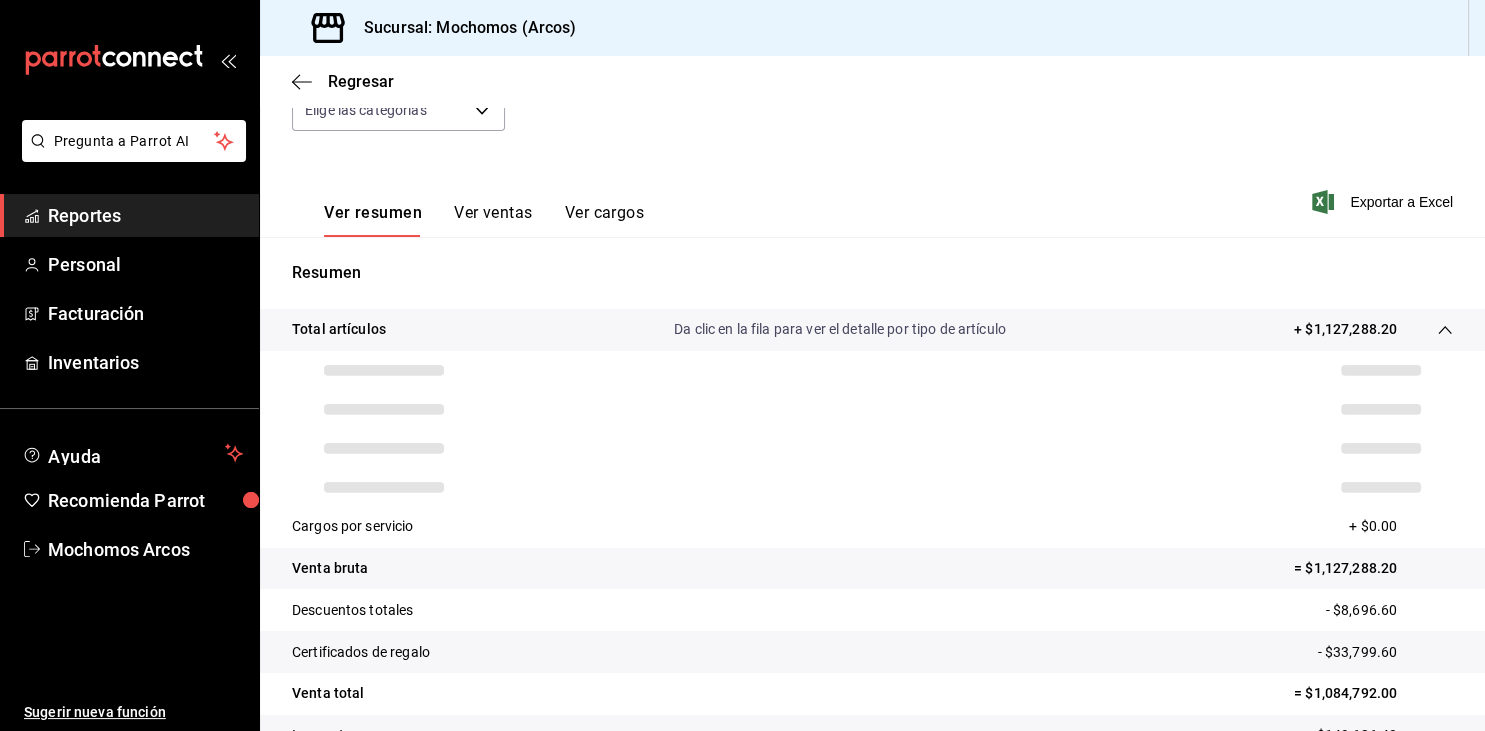 scroll, scrollTop: 228, scrollLeft: 0, axis: vertical 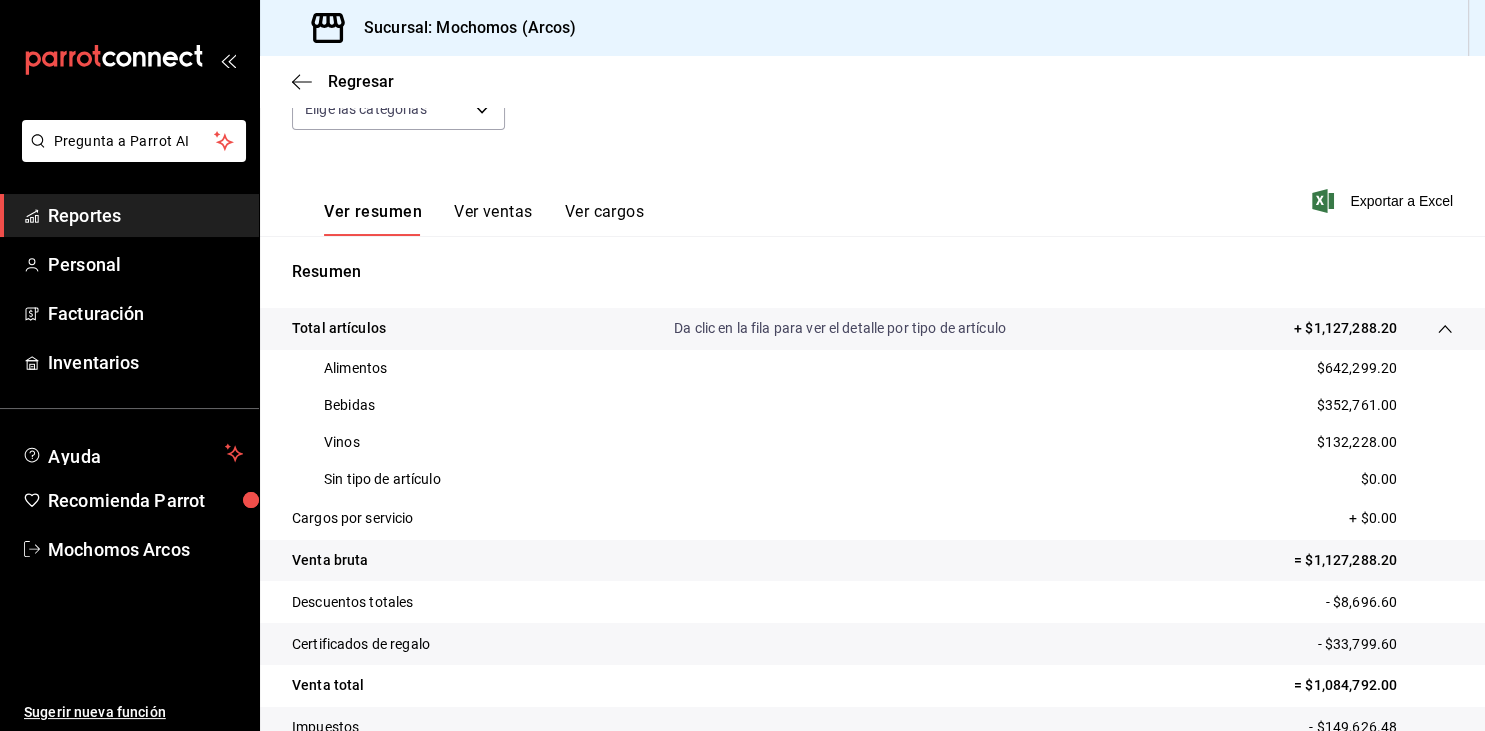 click on "Reportes" at bounding box center (145, 215) 